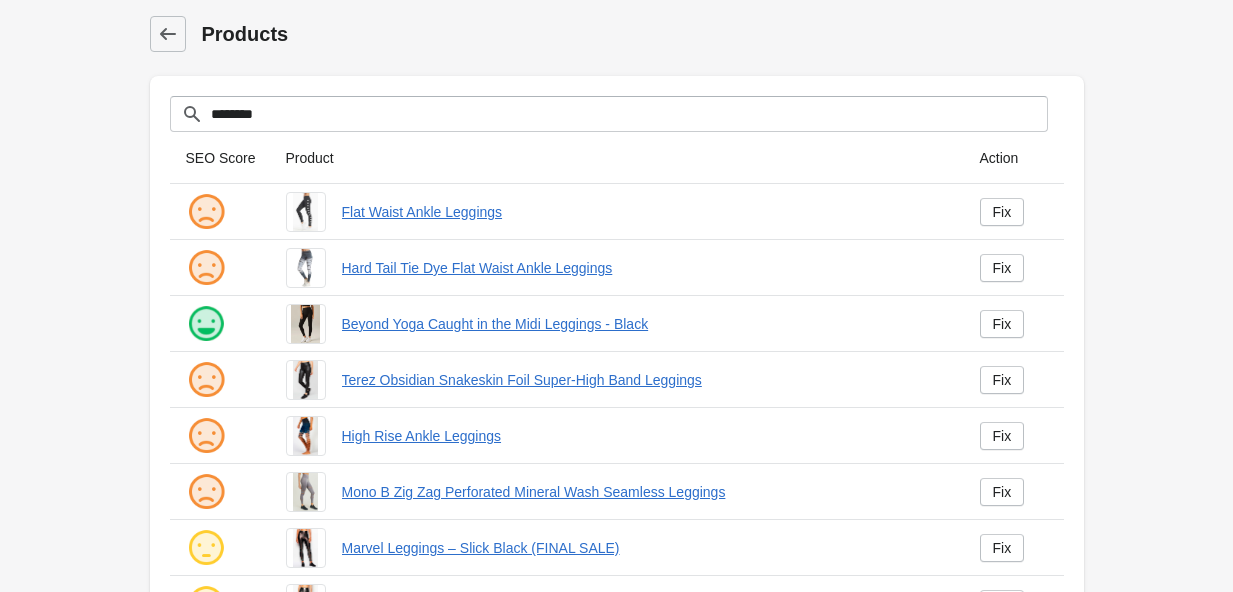 scroll, scrollTop: 0, scrollLeft: 0, axis: both 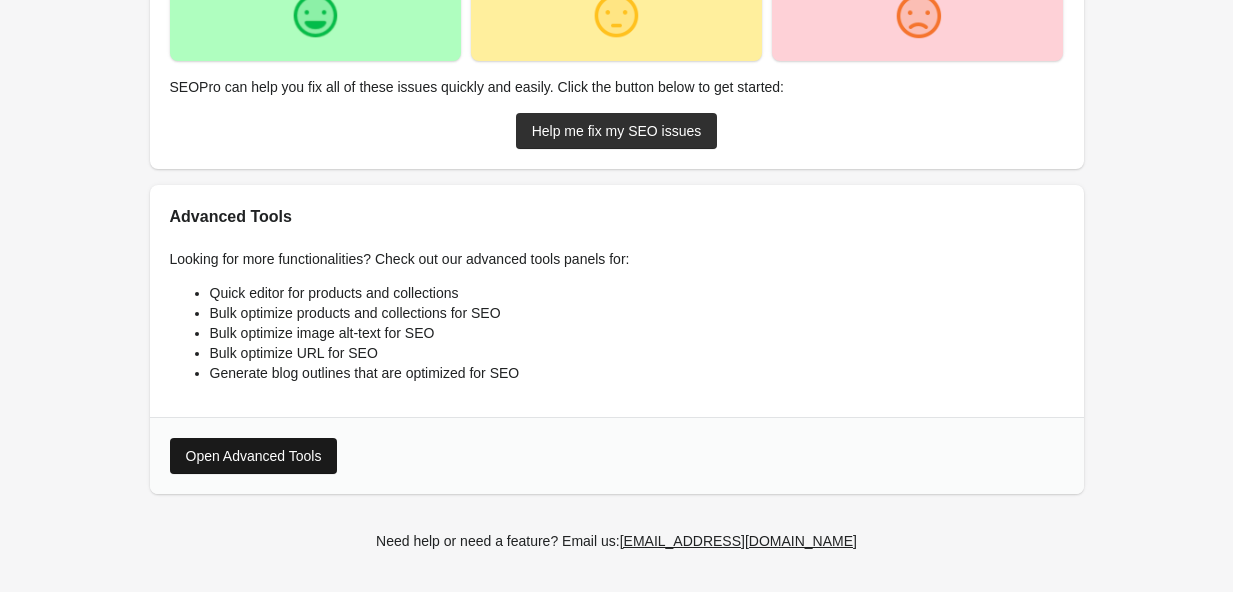 click on "Open Advanced Tools" at bounding box center [254, 456] 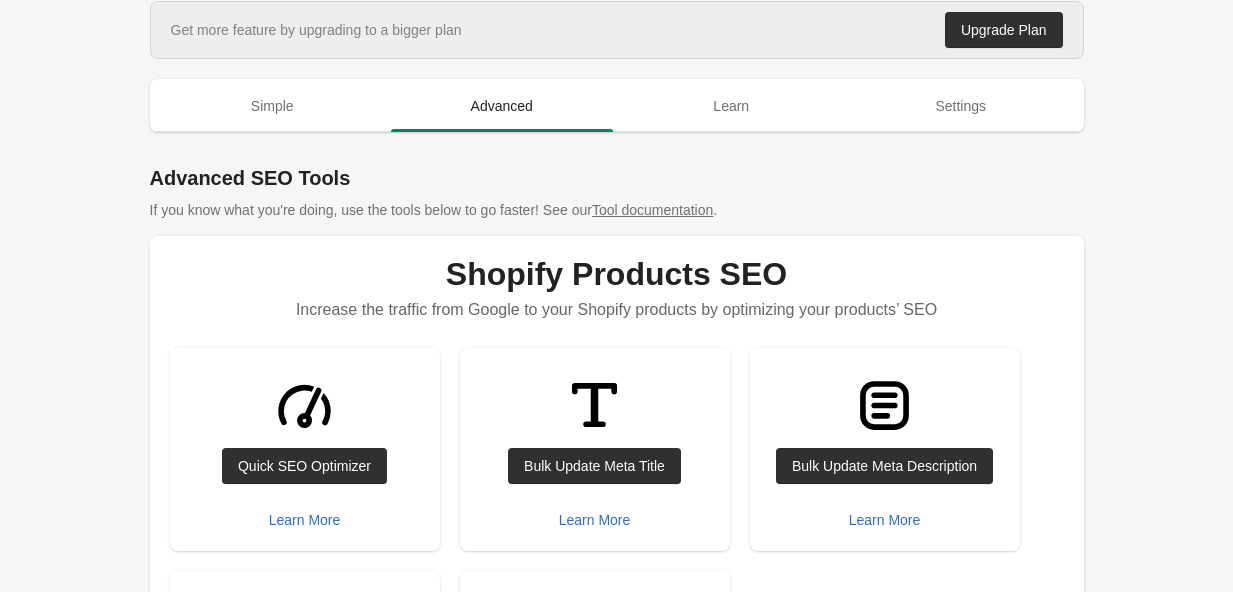 scroll, scrollTop: 8, scrollLeft: 0, axis: vertical 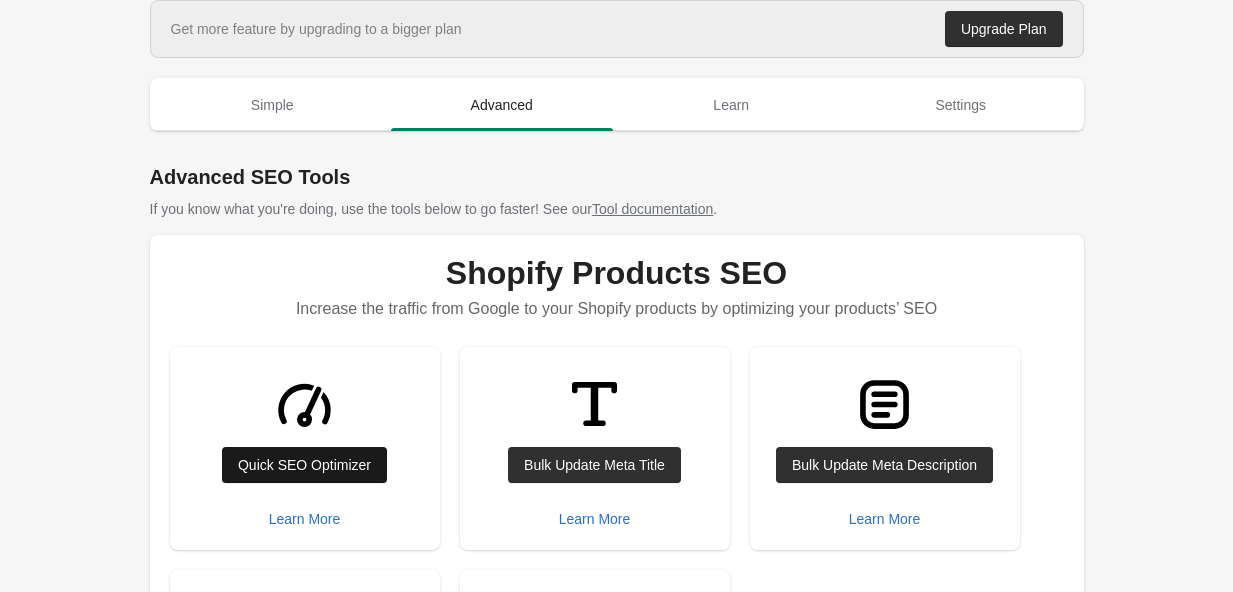 click on "Quick SEO Optimizer" at bounding box center (304, 465) 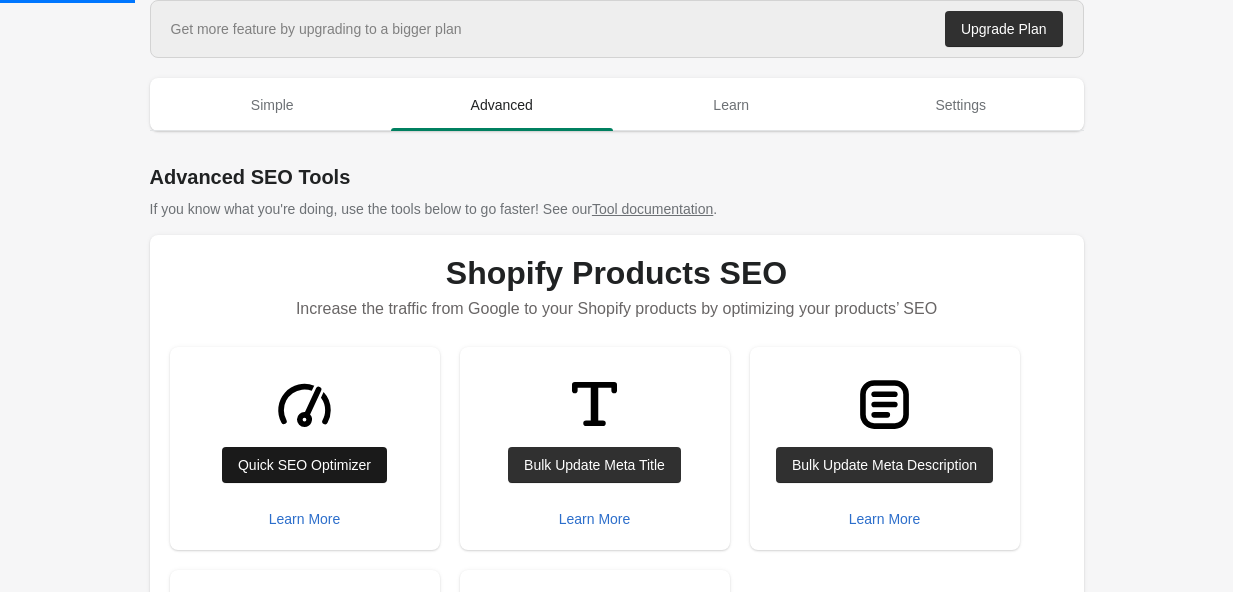 scroll, scrollTop: 0, scrollLeft: 0, axis: both 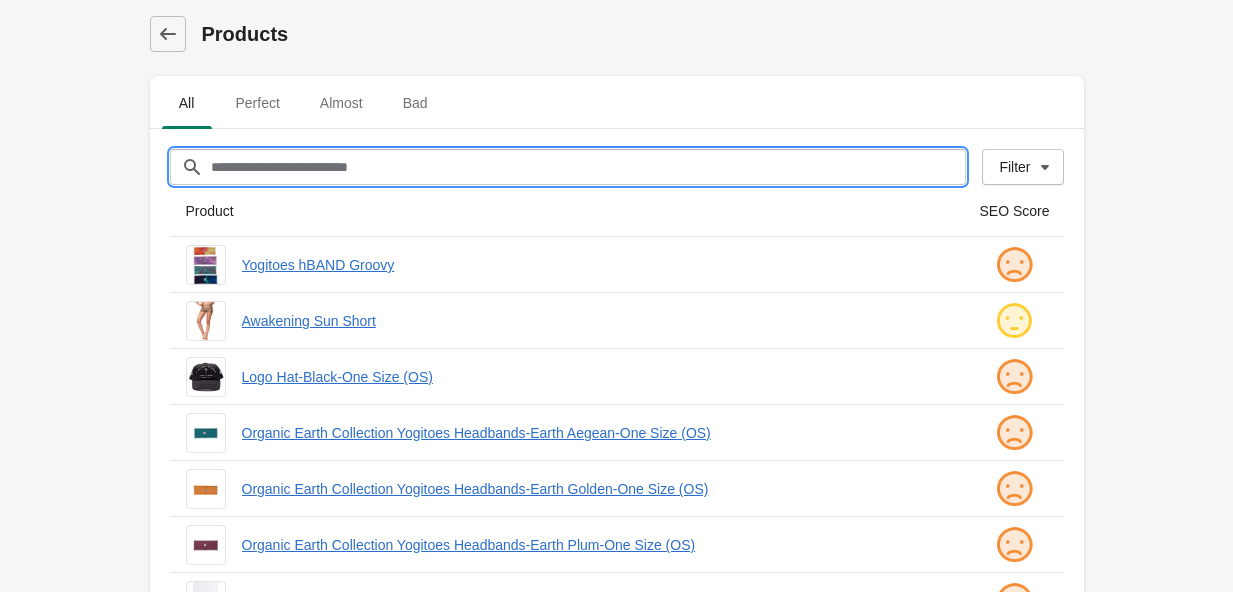 click on "Filter[title]" at bounding box center (588, 167) 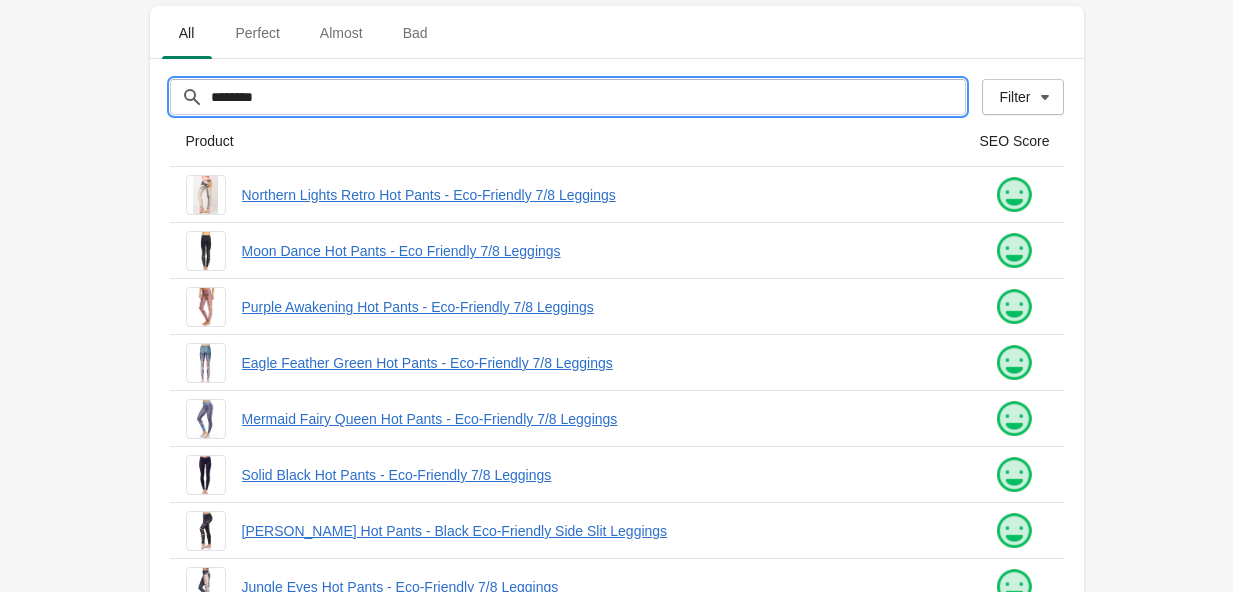 scroll, scrollTop: 0, scrollLeft: 0, axis: both 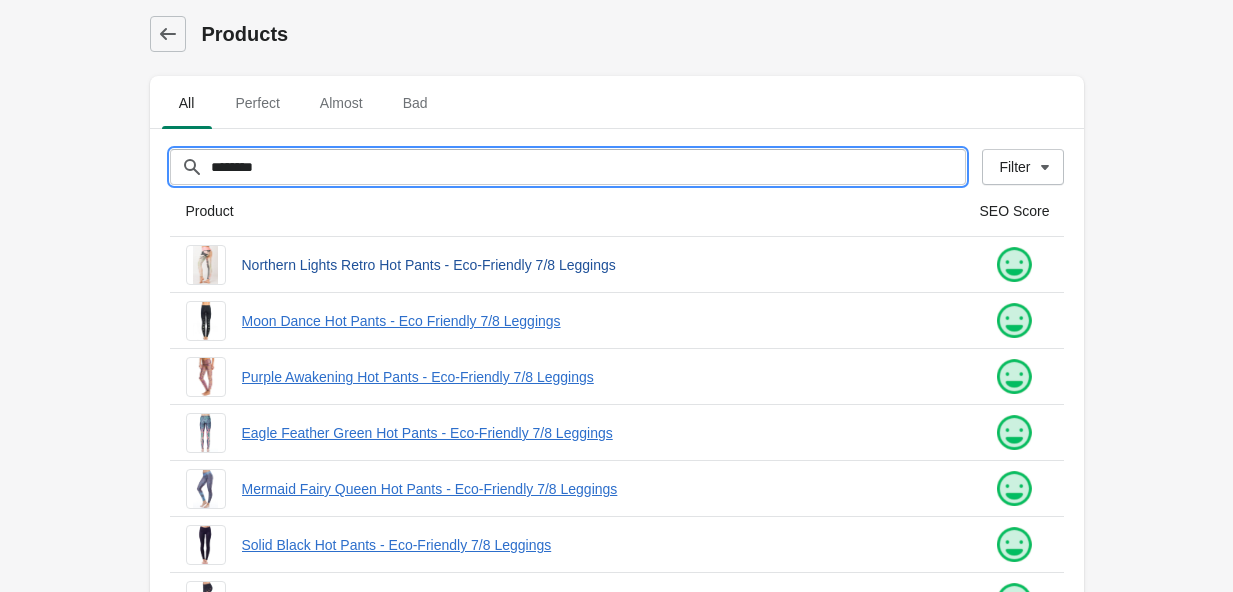 type on "********" 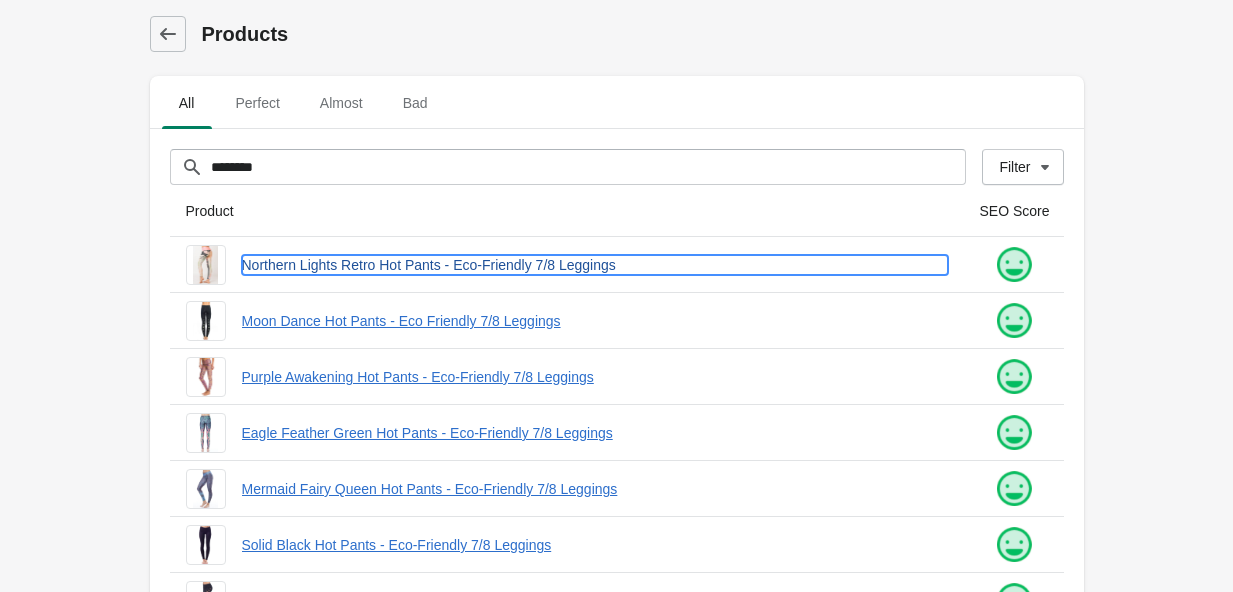 click on "Northern Lights Retro Hot Pants - Eco-Friendly 7/8 Leggings" at bounding box center [595, 265] 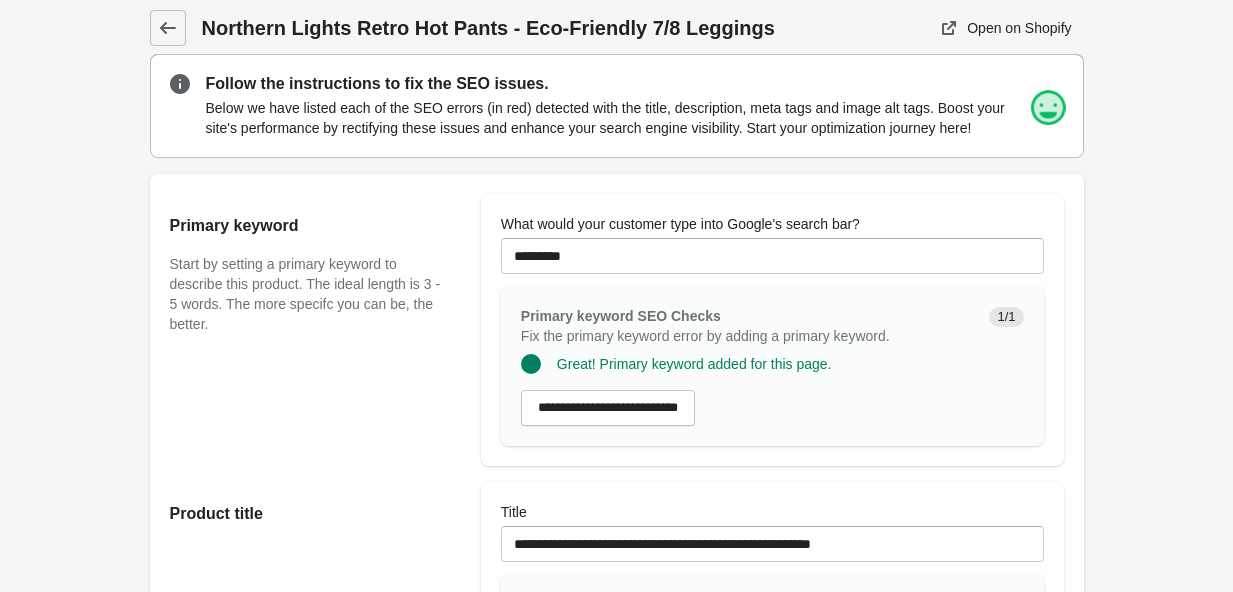 scroll, scrollTop: 0, scrollLeft: 0, axis: both 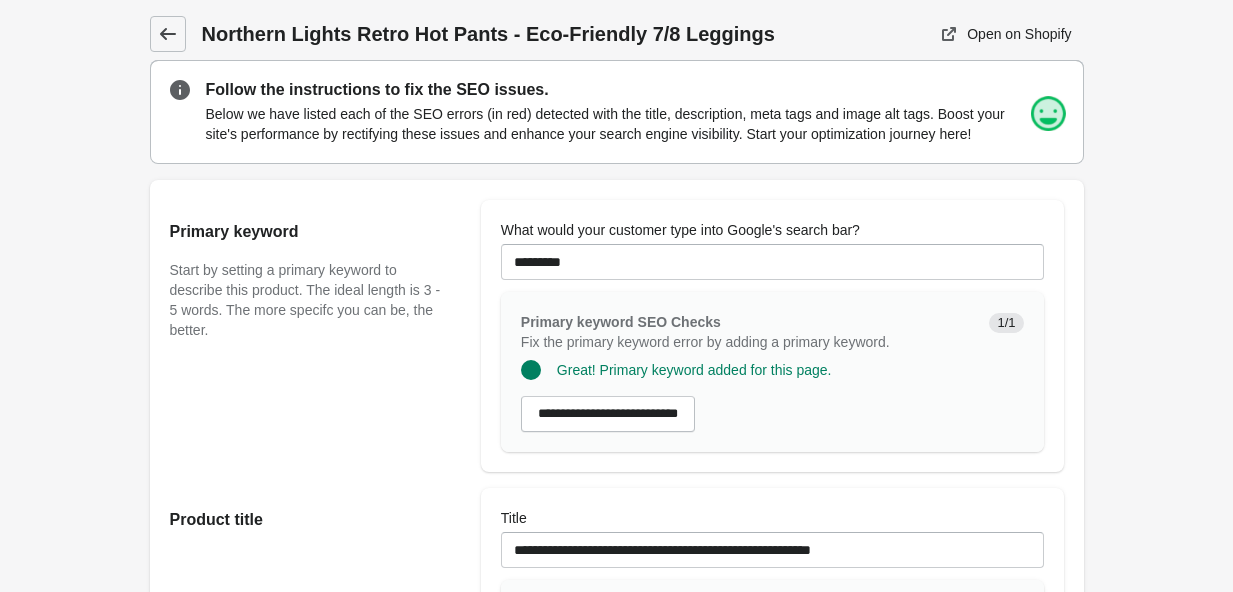 click at bounding box center [168, 34] 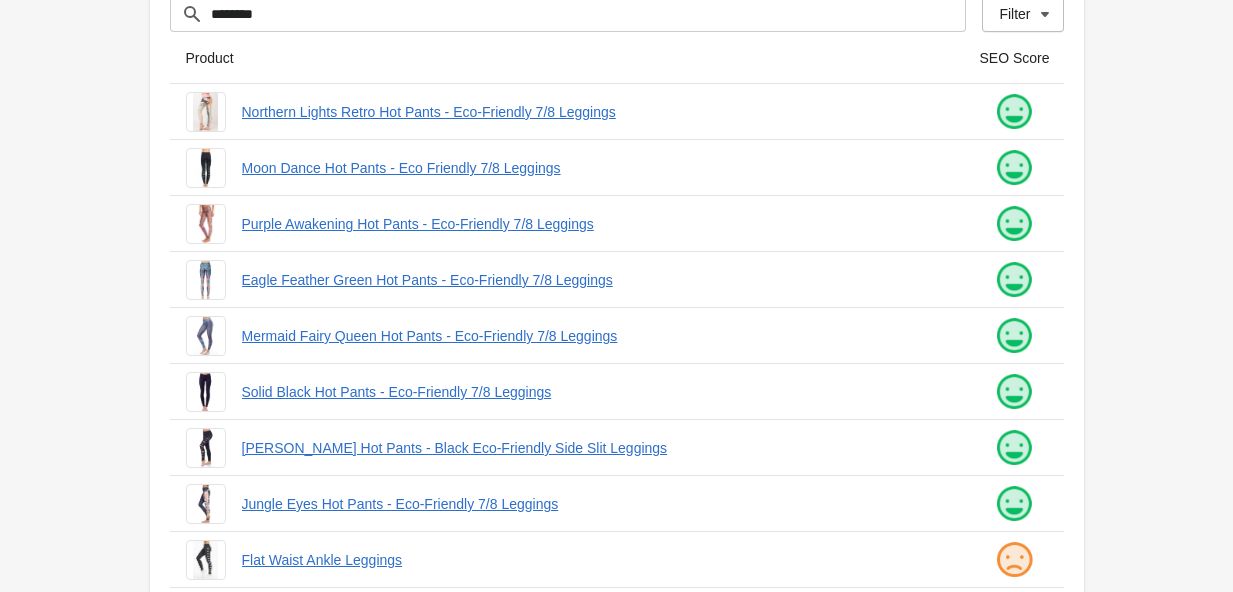 scroll, scrollTop: 0, scrollLeft: 0, axis: both 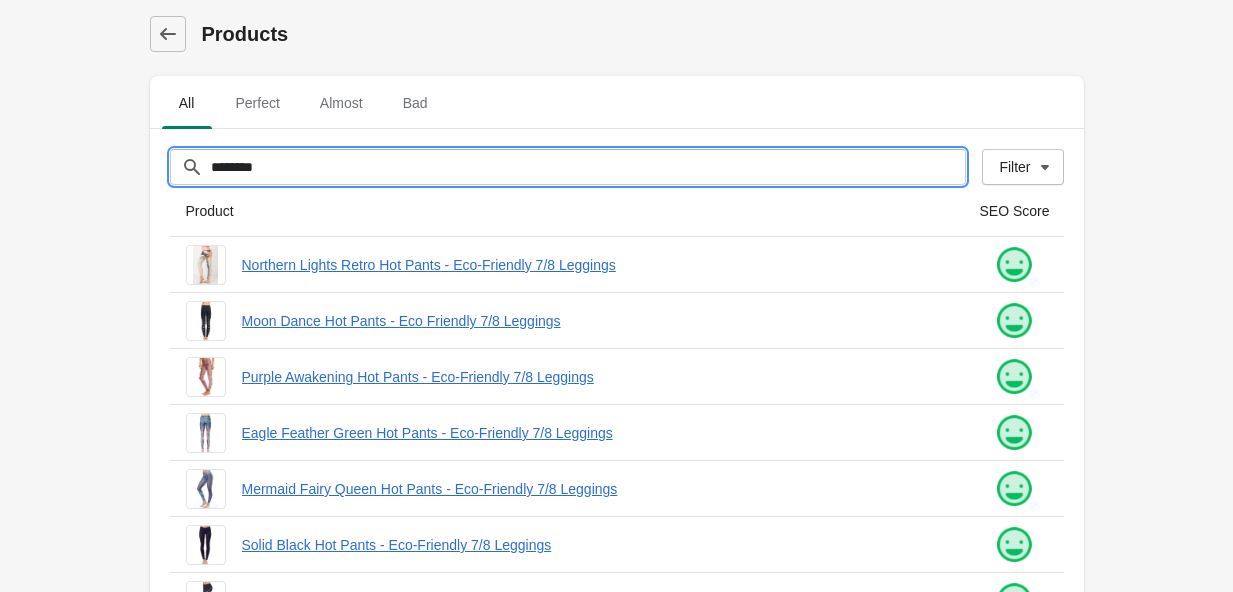 click on "********" at bounding box center (588, 167) 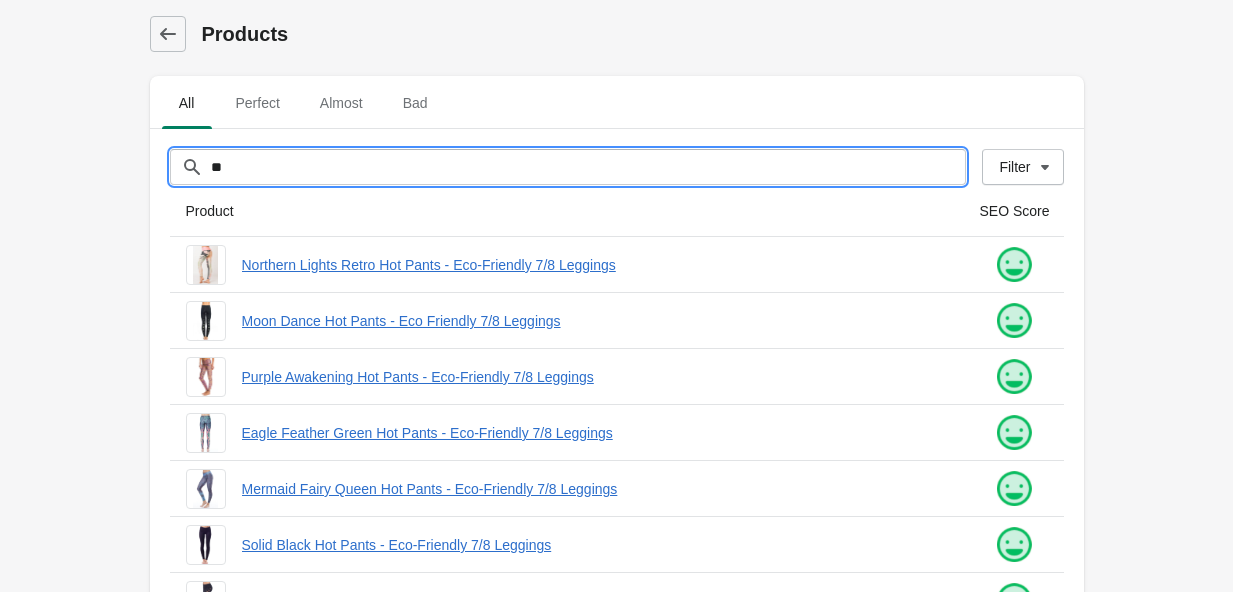 type on "*" 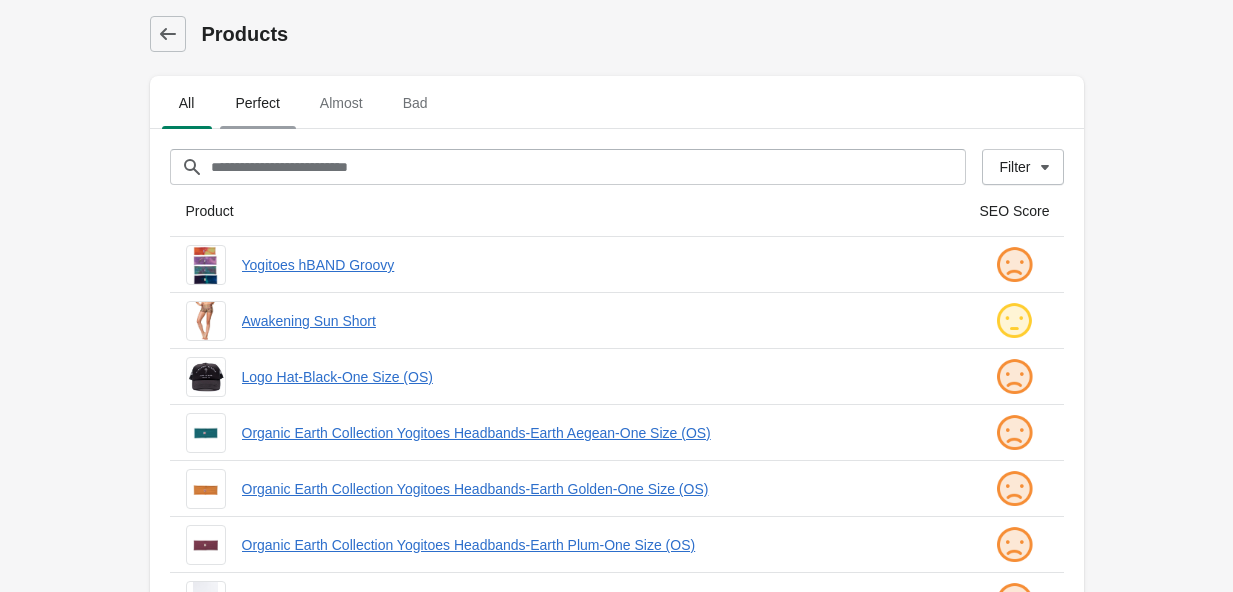click on "Perfect" at bounding box center [258, 103] 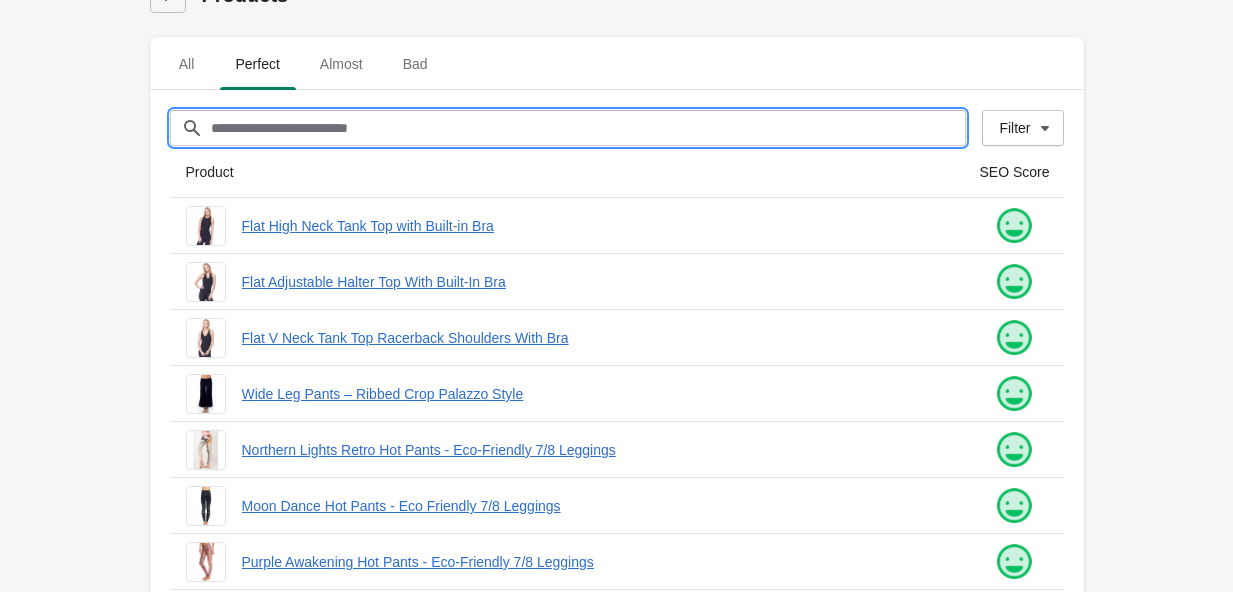 scroll, scrollTop: 32, scrollLeft: 0, axis: vertical 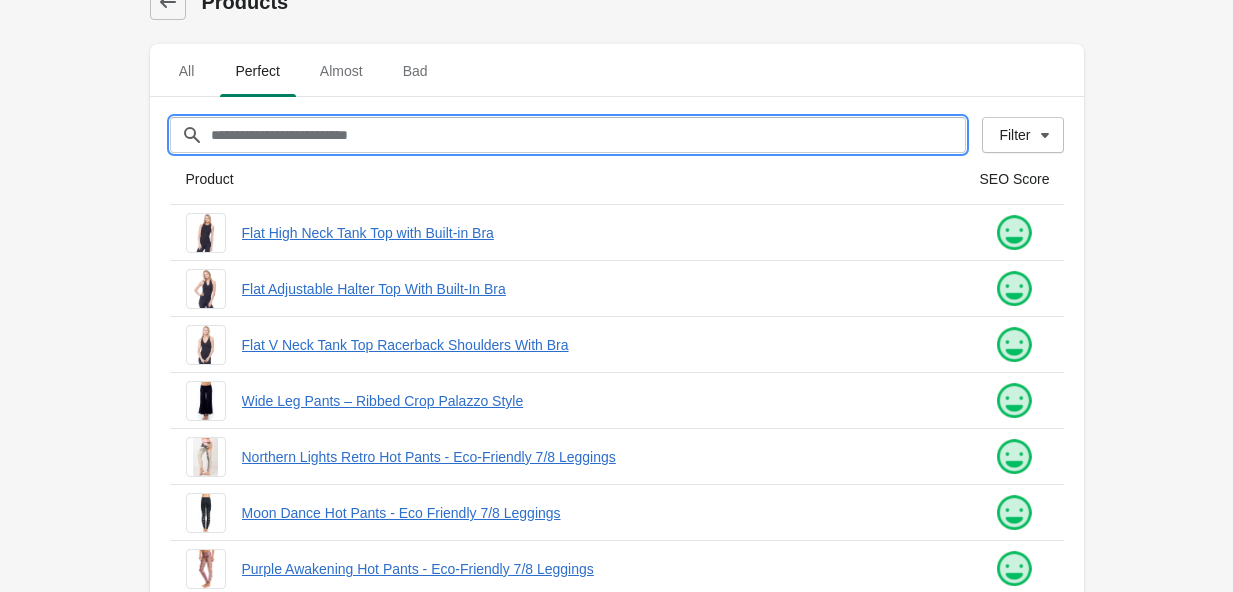 click on "Filter[title]" at bounding box center (588, 135) 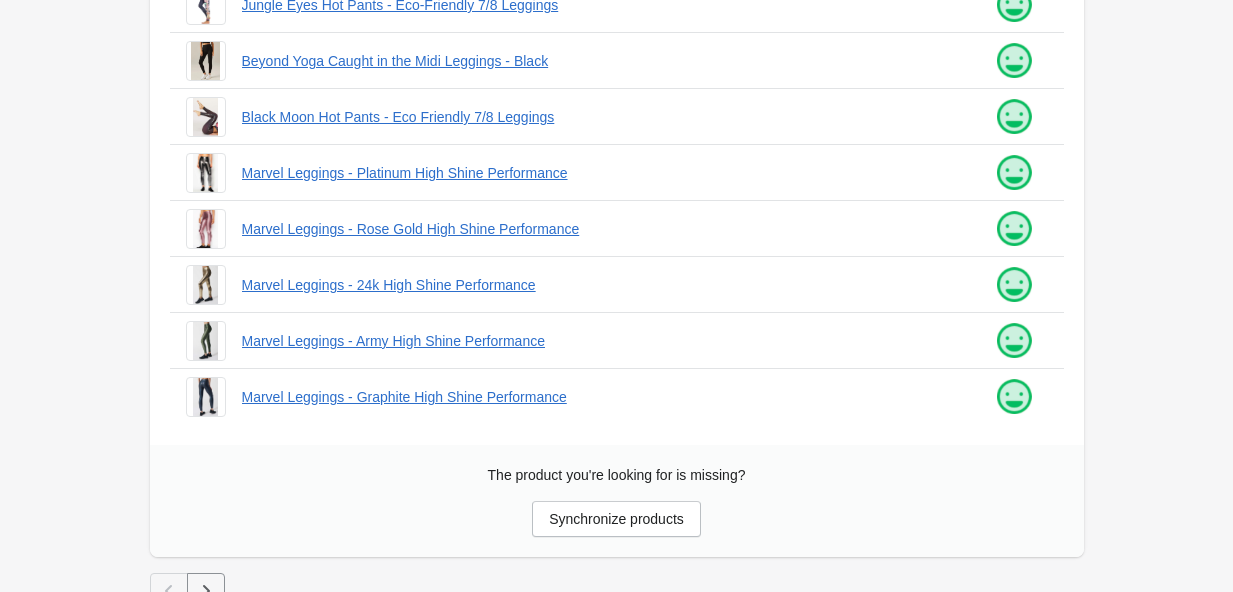 scroll, scrollTop: 677, scrollLeft: 0, axis: vertical 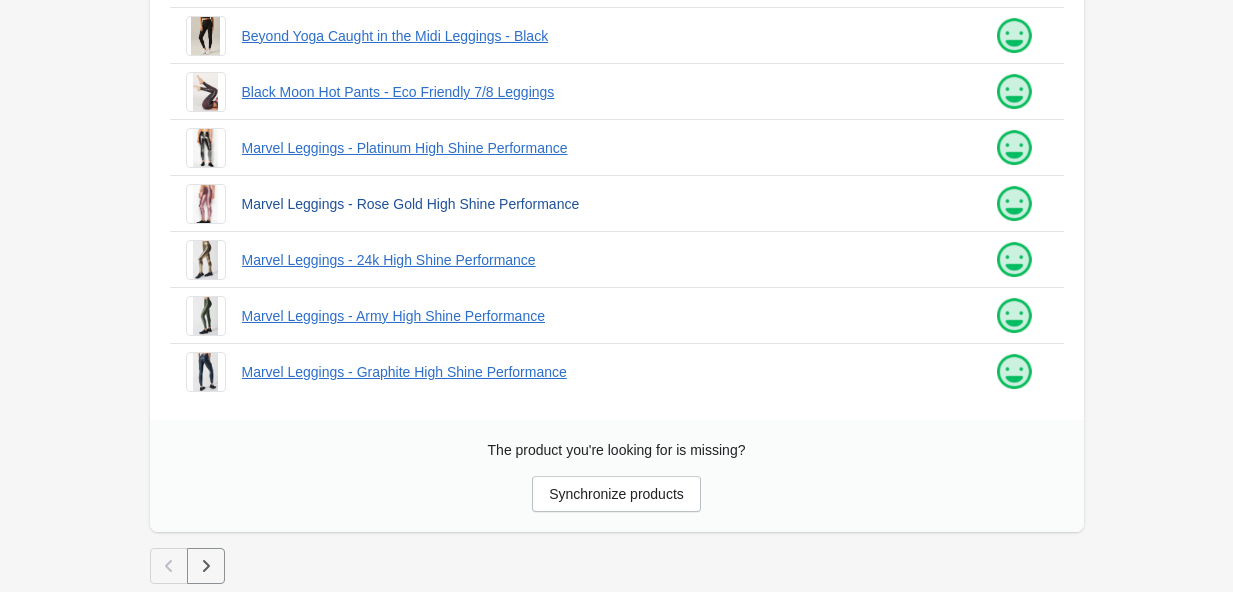 type on "********" 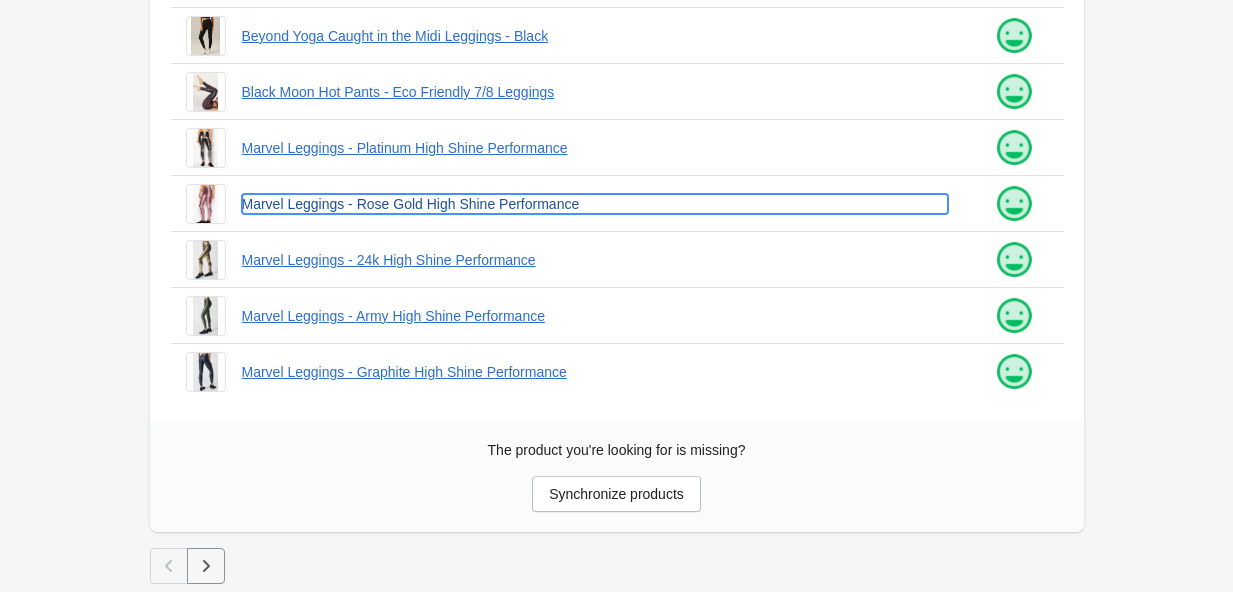 click on "Marvel Leggings - Rose Gold High Shine Performance" at bounding box center [595, 204] 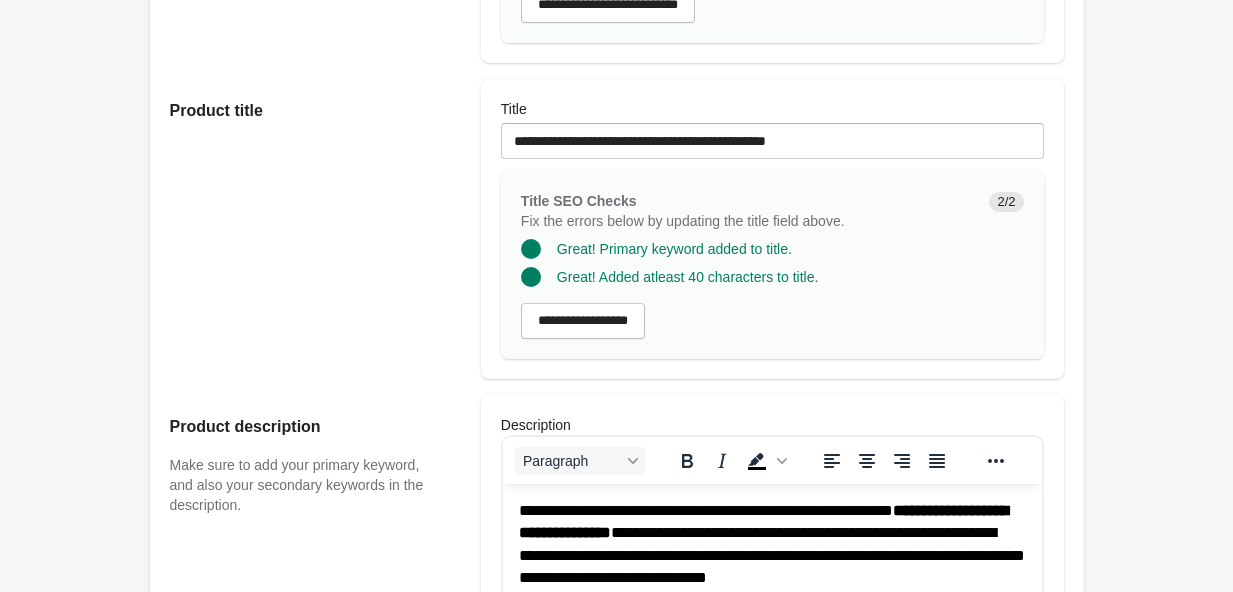 scroll, scrollTop: 0, scrollLeft: 0, axis: both 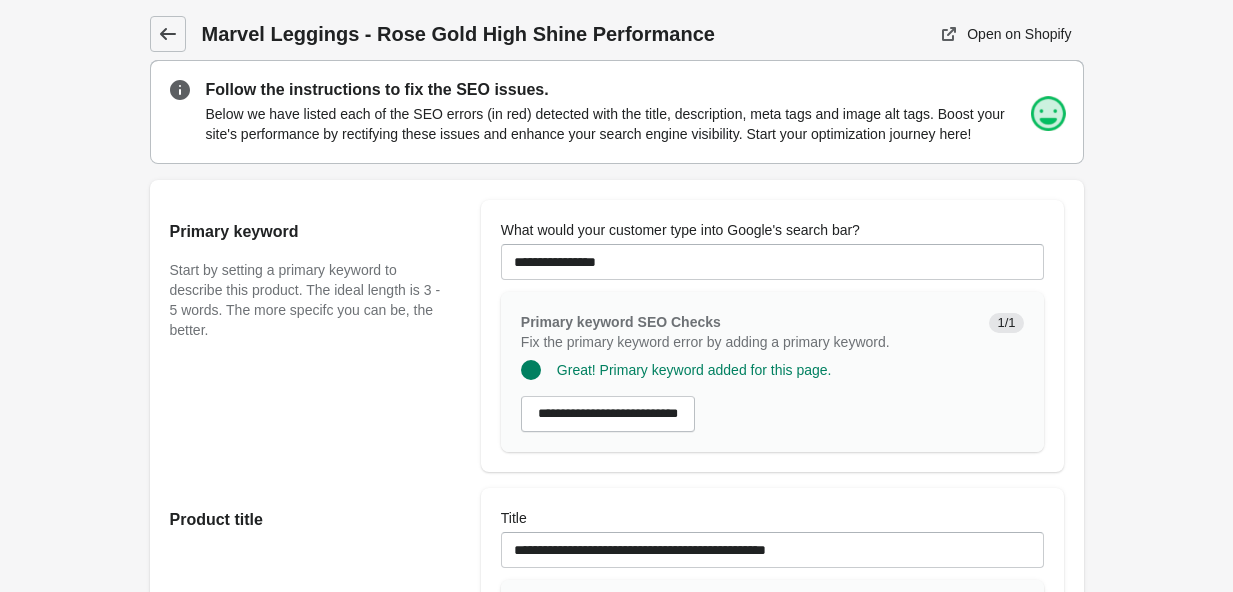 click 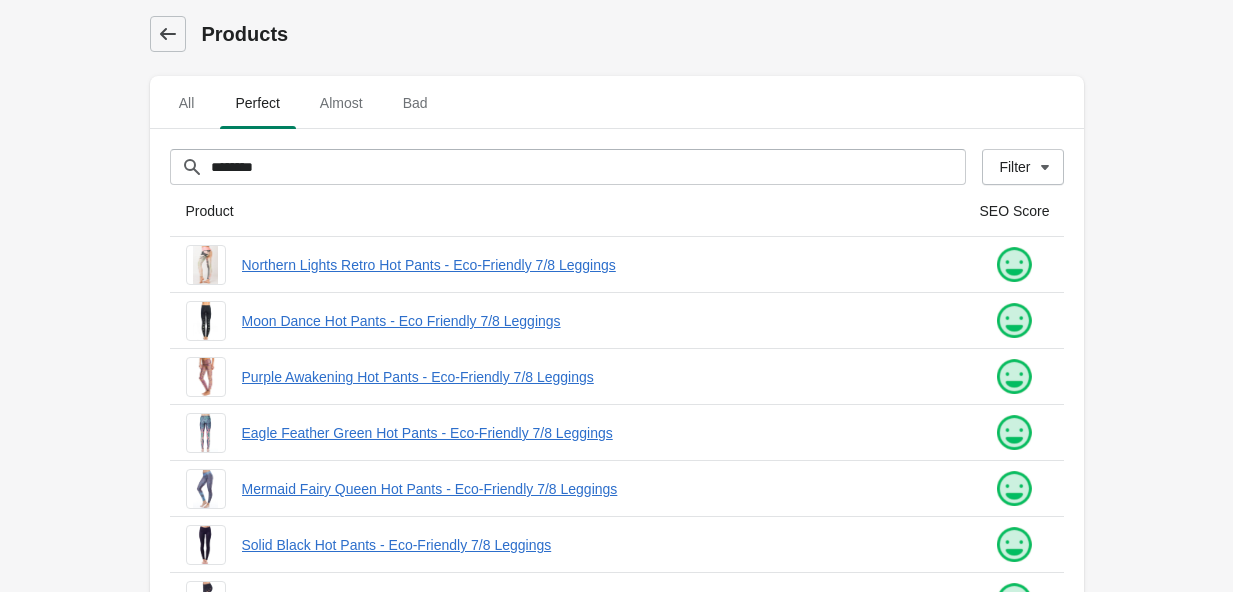 click 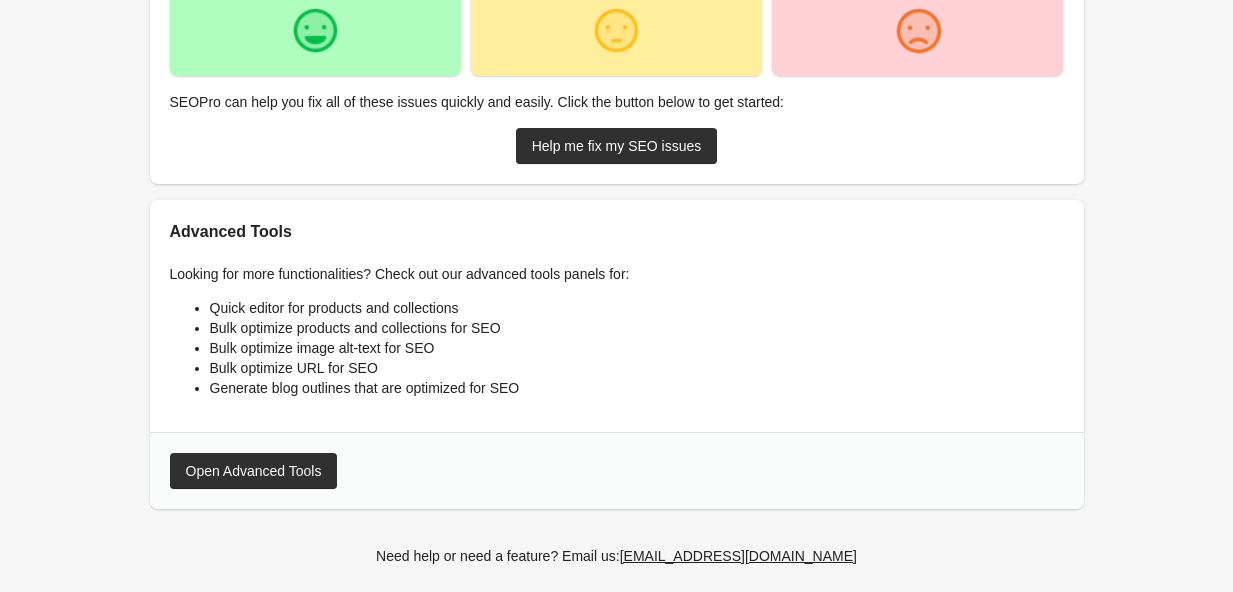 scroll, scrollTop: 538, scrollLeft: 0, axis: vertical 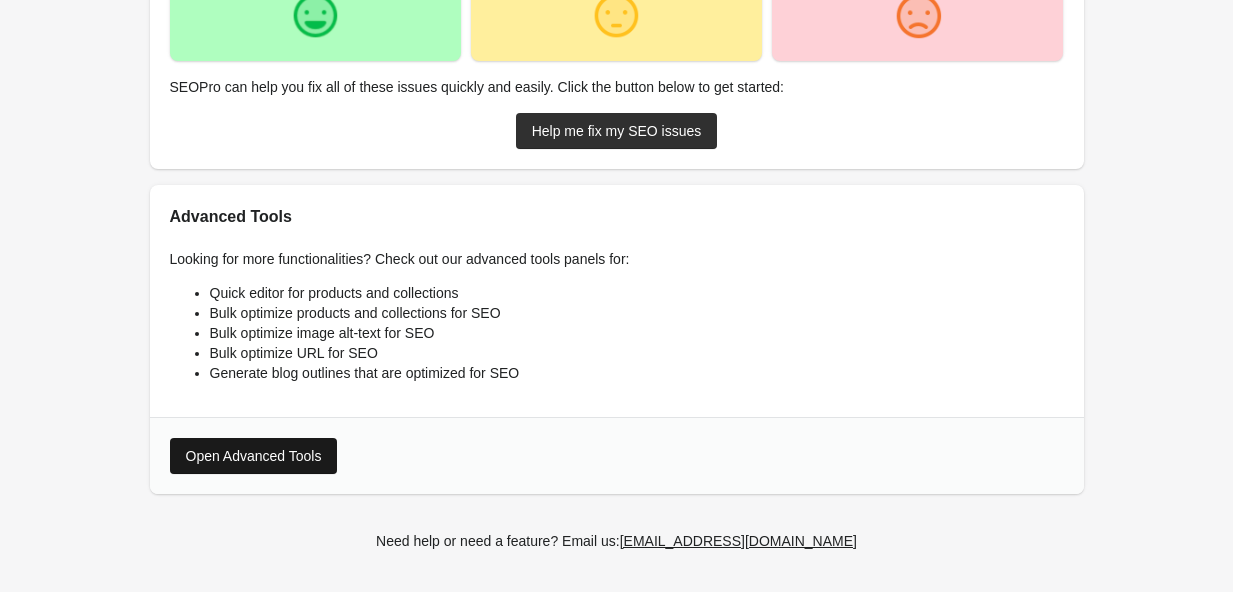 click on "Open Advanced Tools" at bounding box center [254, 456] 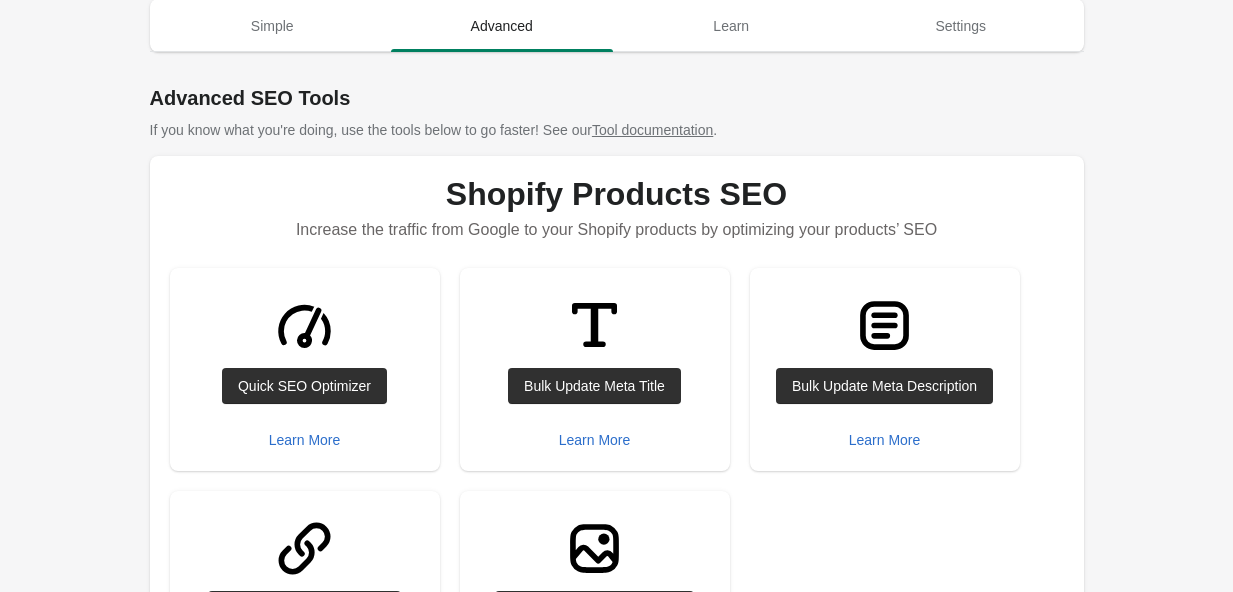scroll, scrollTop: 0, scrollLeft: 0, axis: both 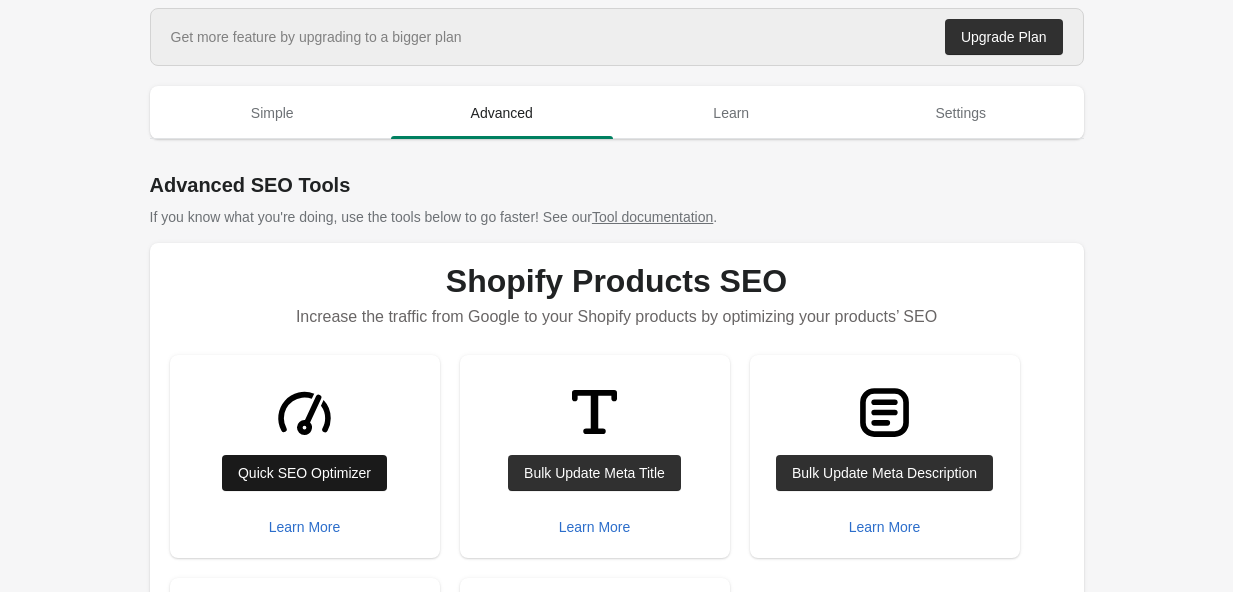 click on "Quick SEO Optimizer" at bounding box center (304, 473) 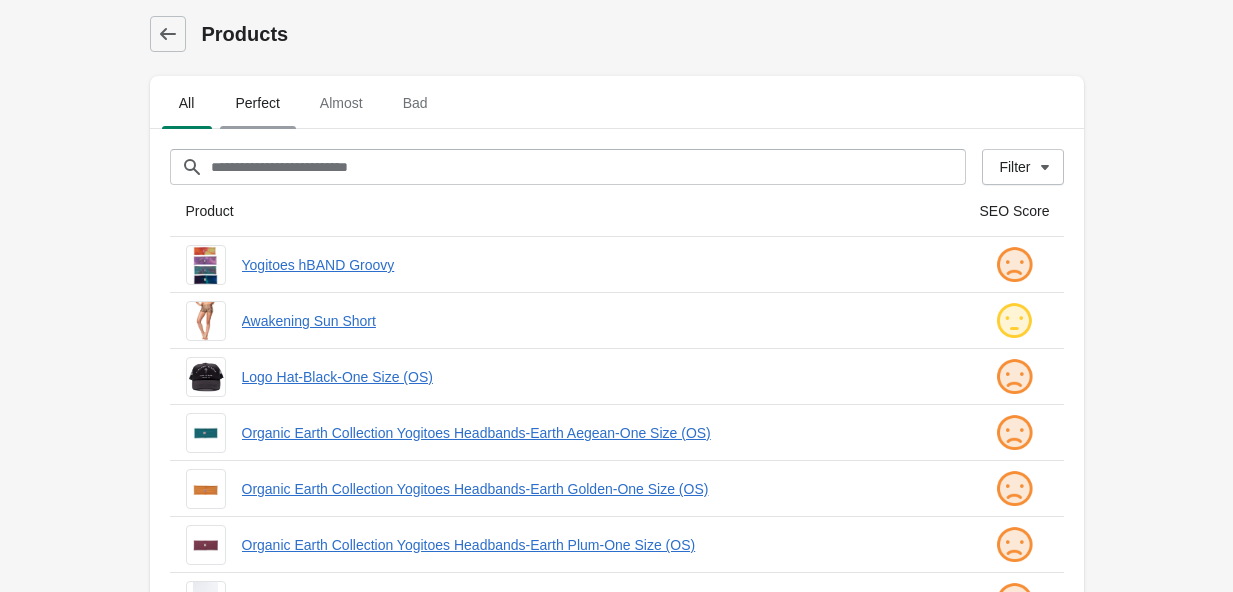 click on "Perfect" at bounding box center (258, 103) 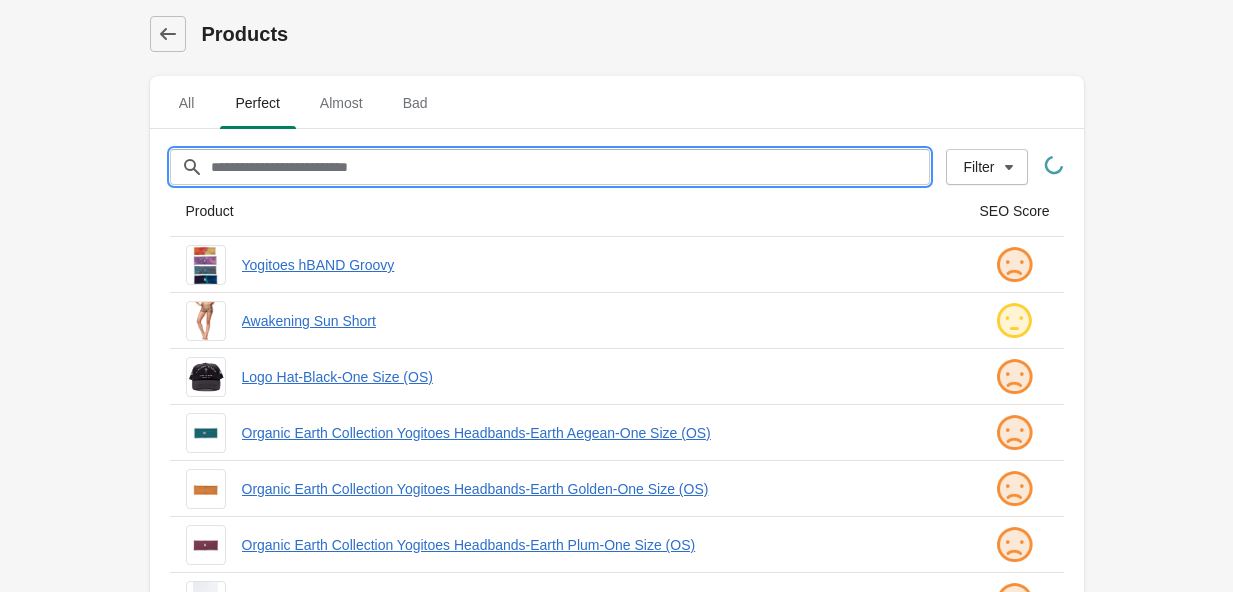 click on "Filter[title]" at bounding box center [570, 167] 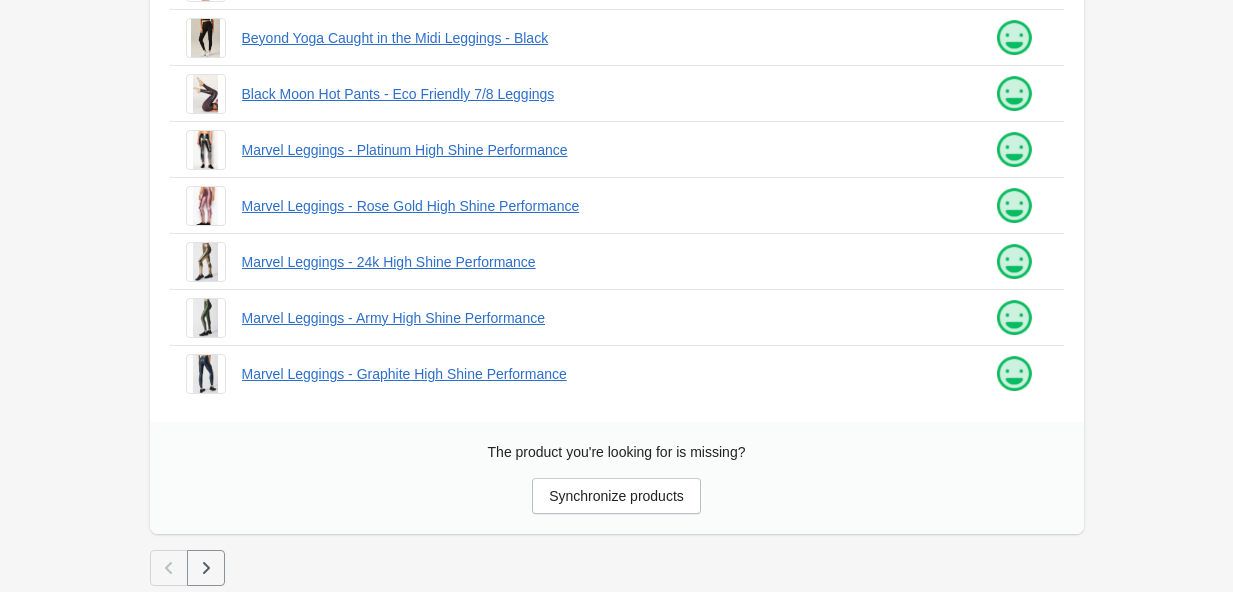scroll, scrollTop: 677, scrollLeft: 0, axis: vertical 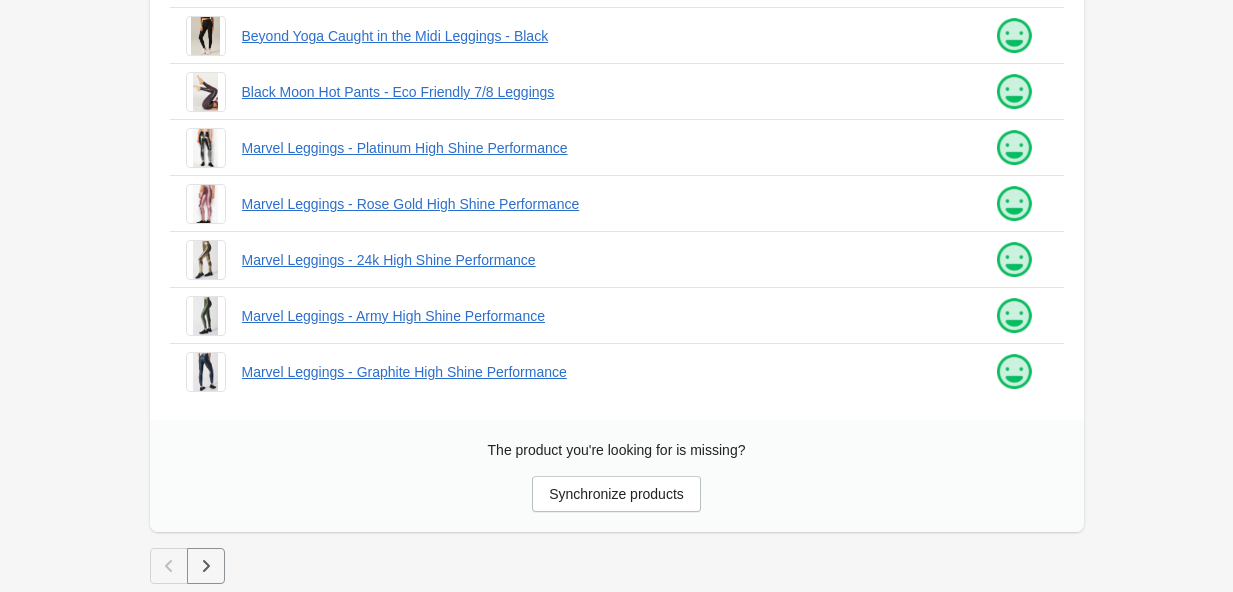 type on "********" 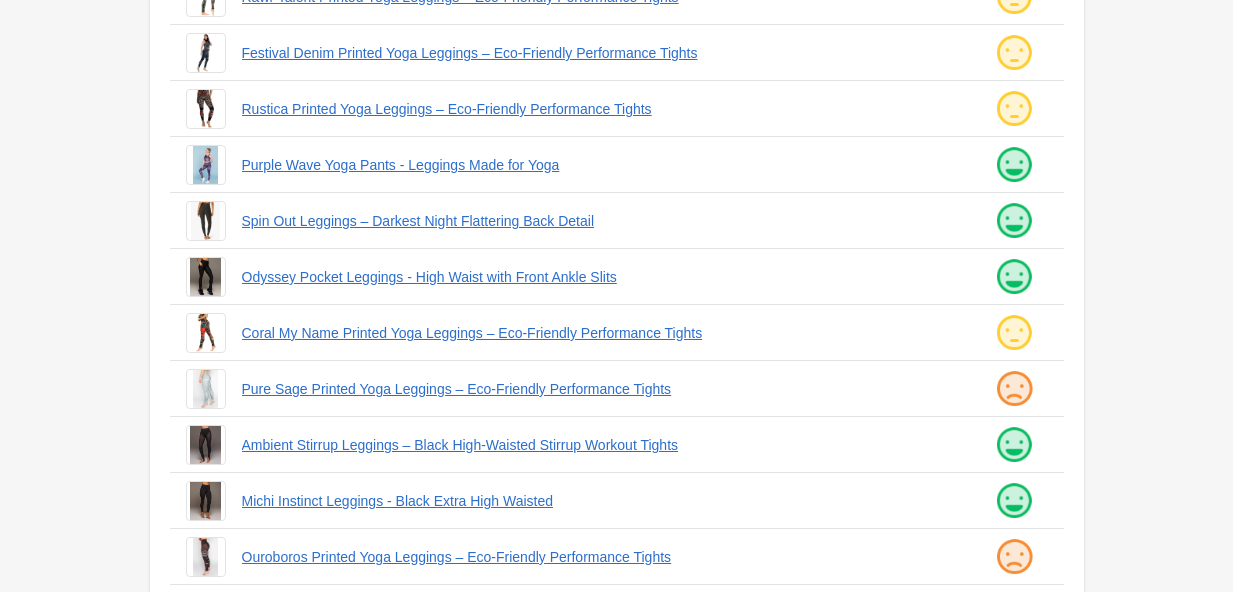 scroll, scrollTop: 395, scrollLeft: 0, axis: vertical 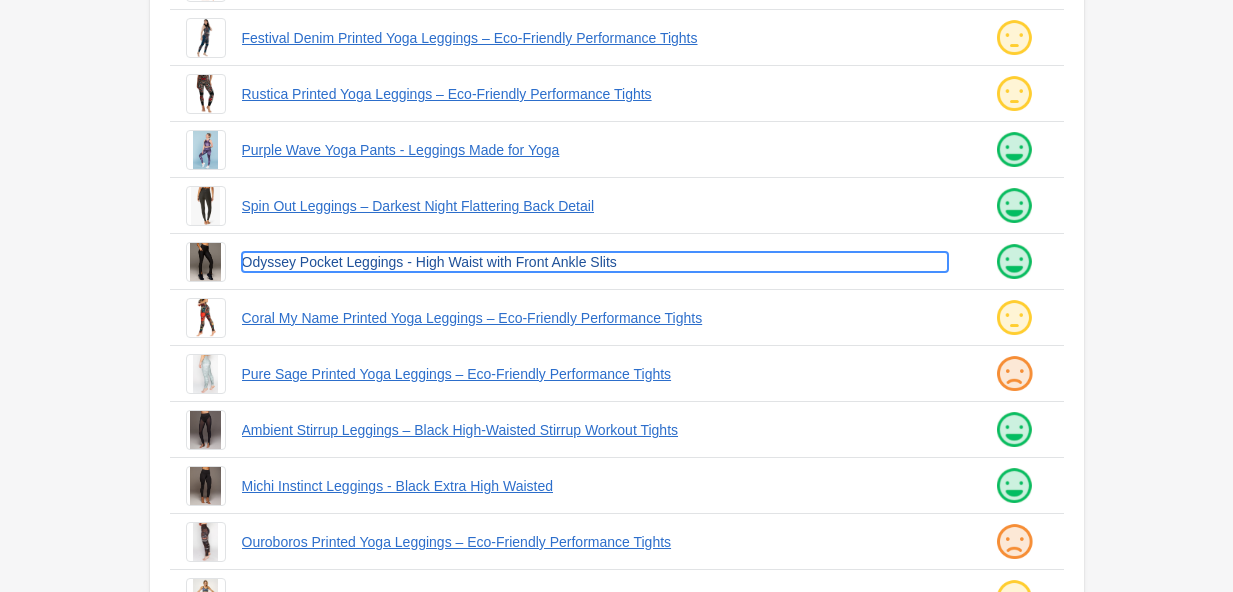 click on "Odyssey Pocket Leggings - High Waist with Front Ankle Slits" at bounding box center [595, 262] 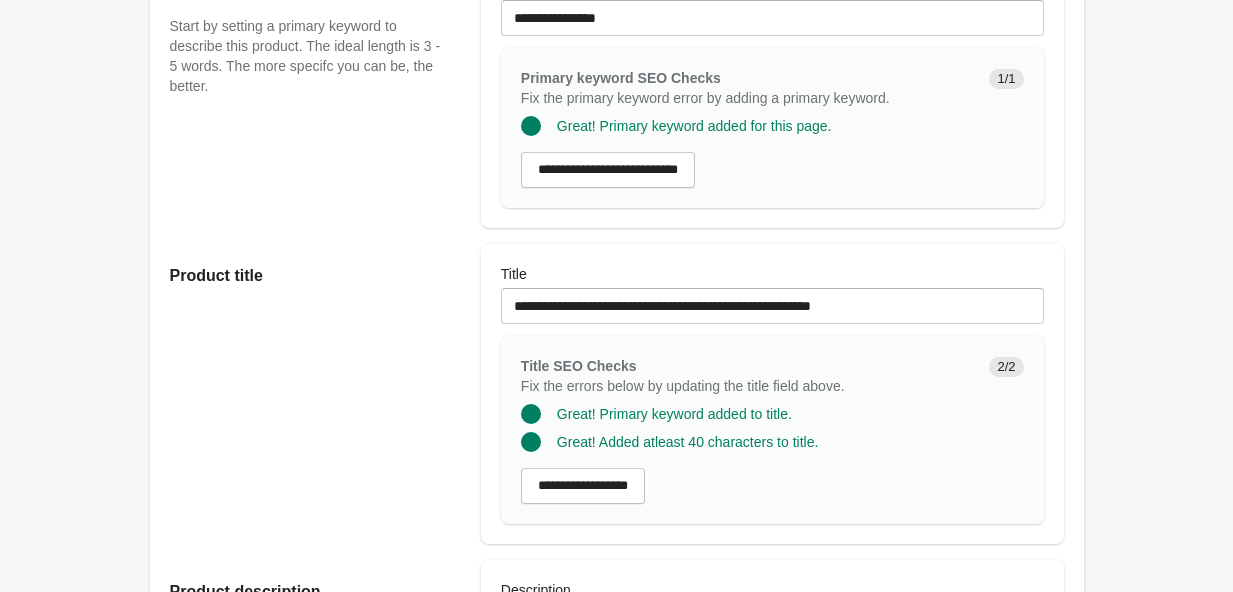 scroll, scrollTop: 235, scrollLeft: 0, axis: vertical 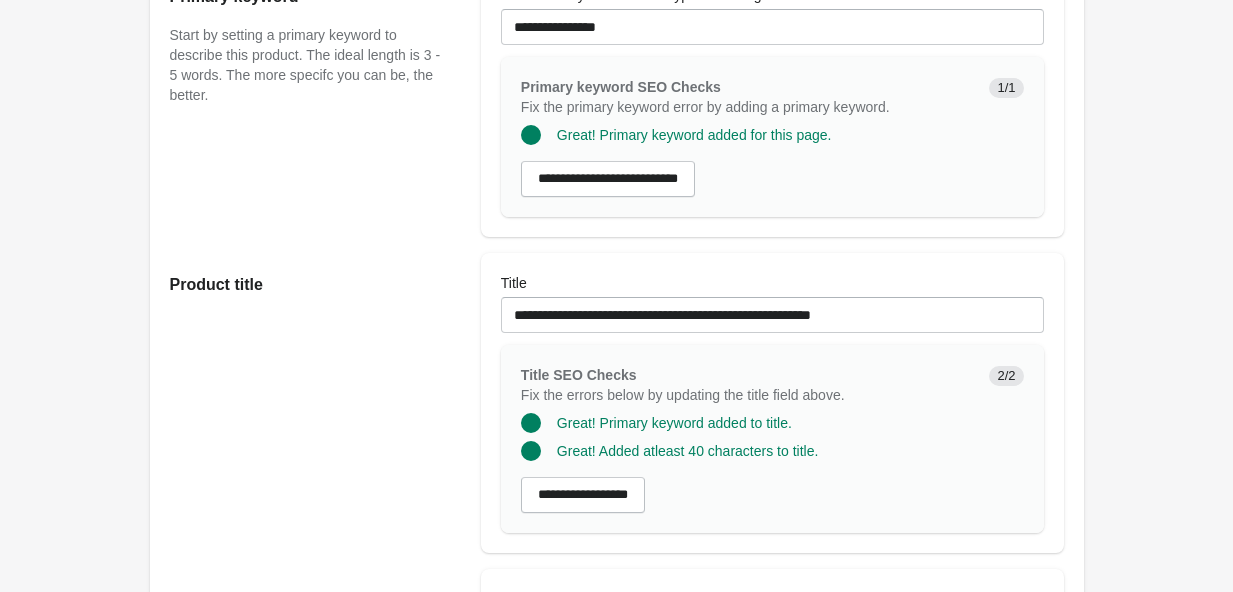 click at bounding box center (772, 465) 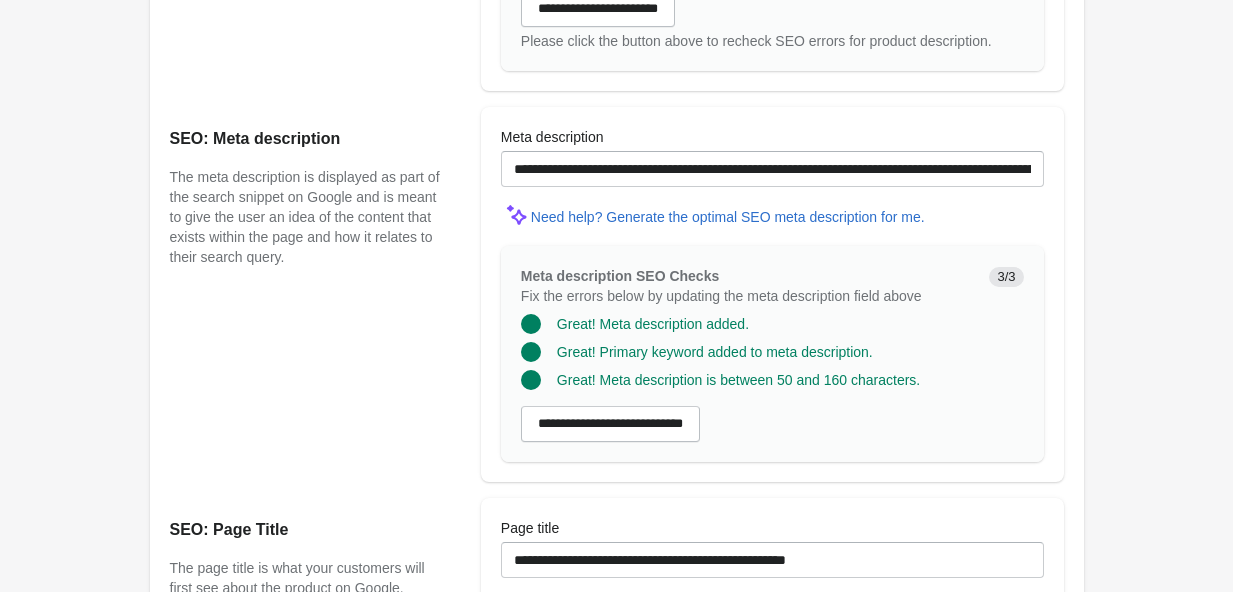 scroll, scrollTop: 1331, scrollLeft: 0, axis: vertical 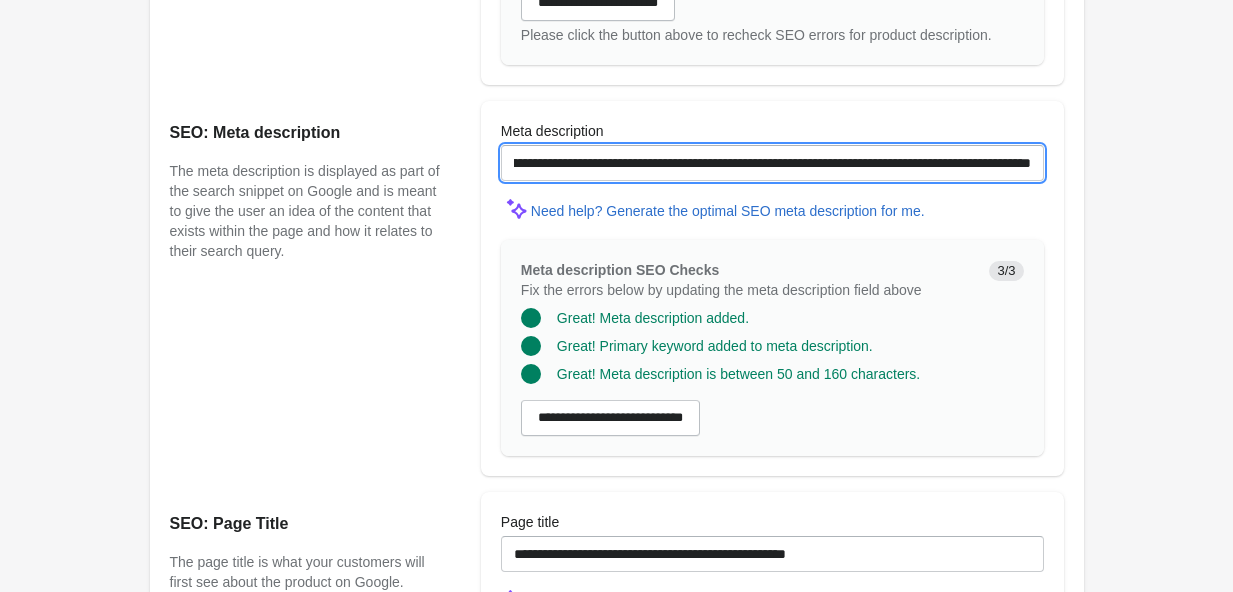 drag, startPoint x: 1021, startPoint y: 190, endPoint x: 1048, endPoint y: 190, distance: 27 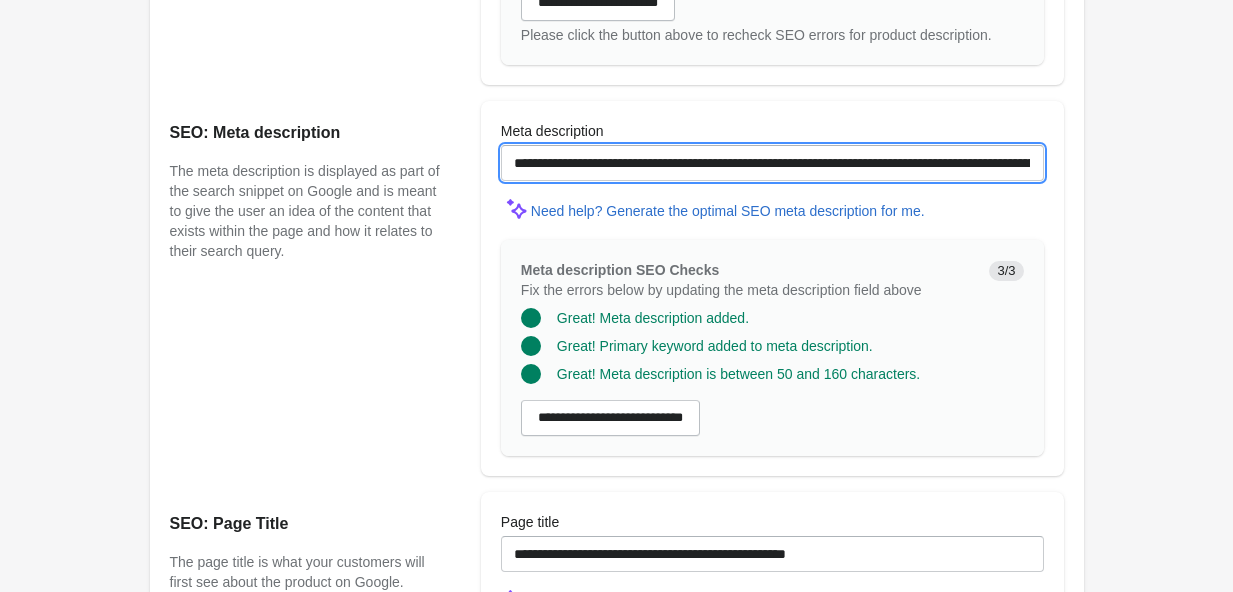 drag, startPoint x: 656, startPoint y: 184, endPoint x: 484, endPoint y: 170, distance: 172.56883 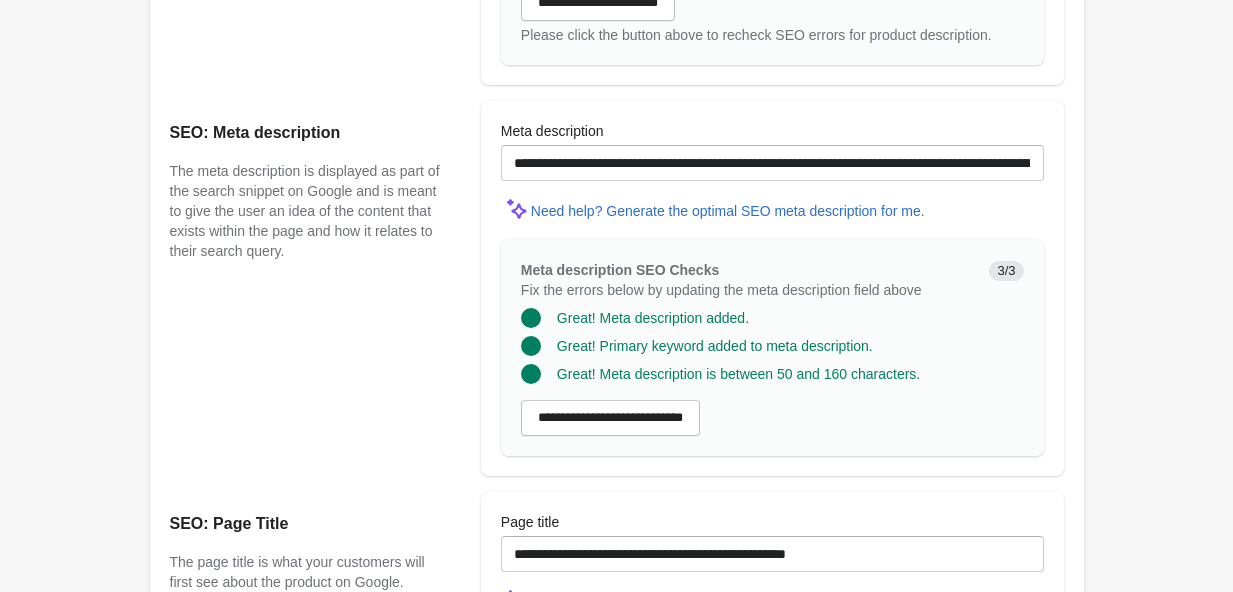 click on "**********" at bounding box center [772, 288] 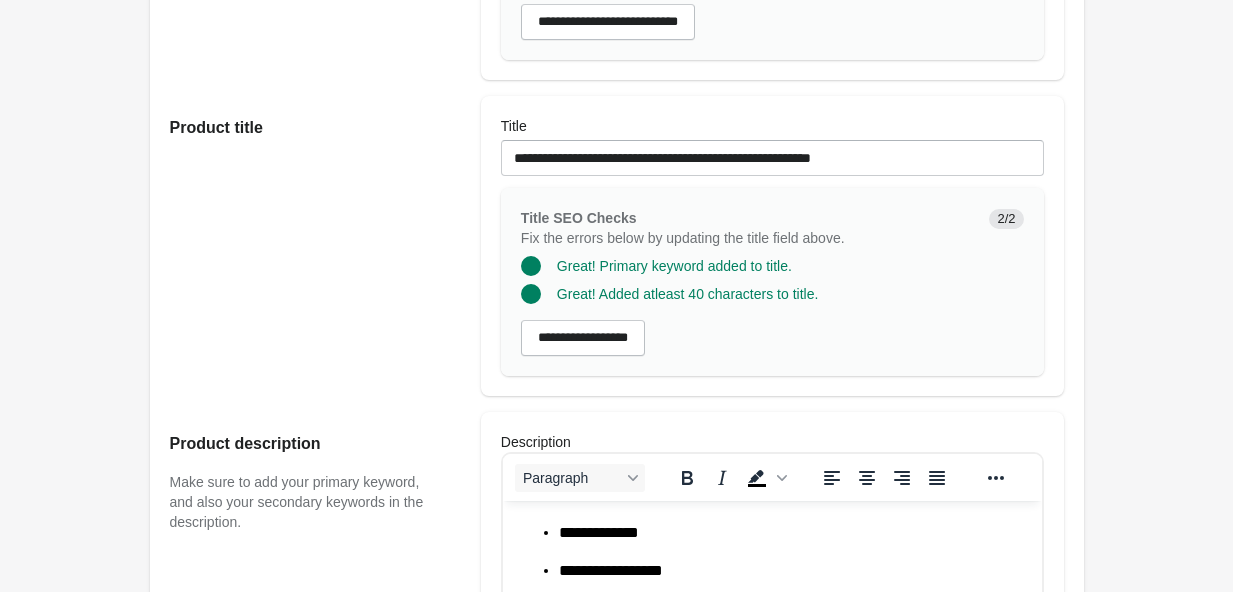 scroll, scrollTop: 0, scrollLeft: 0, axis: both 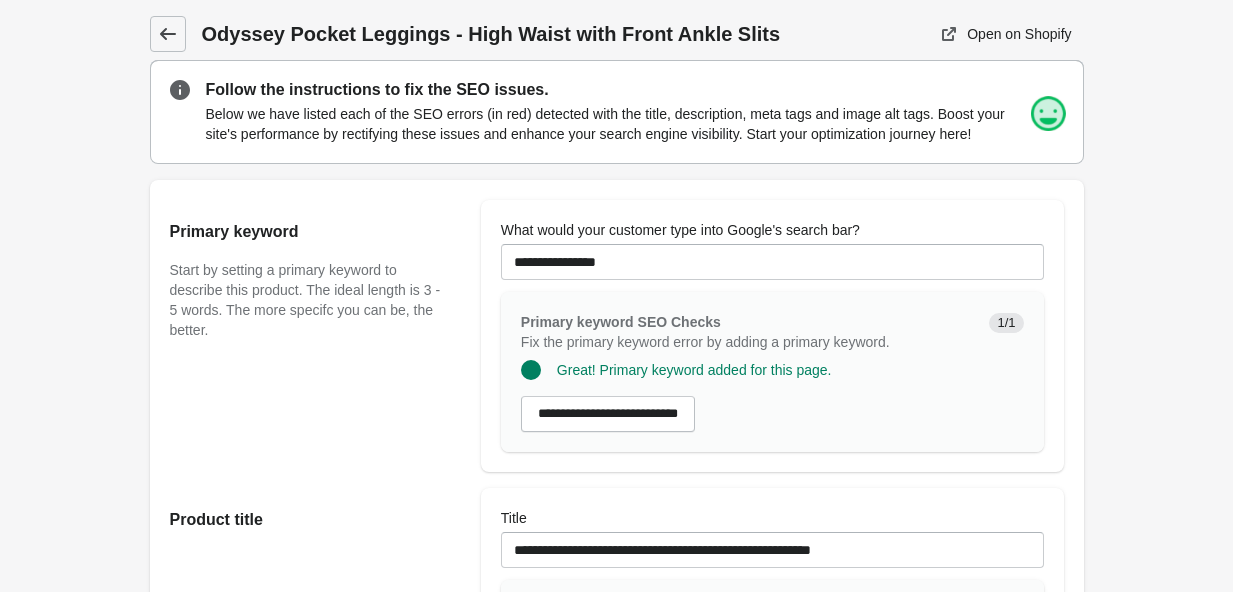 click at bounding box center (168, 34) 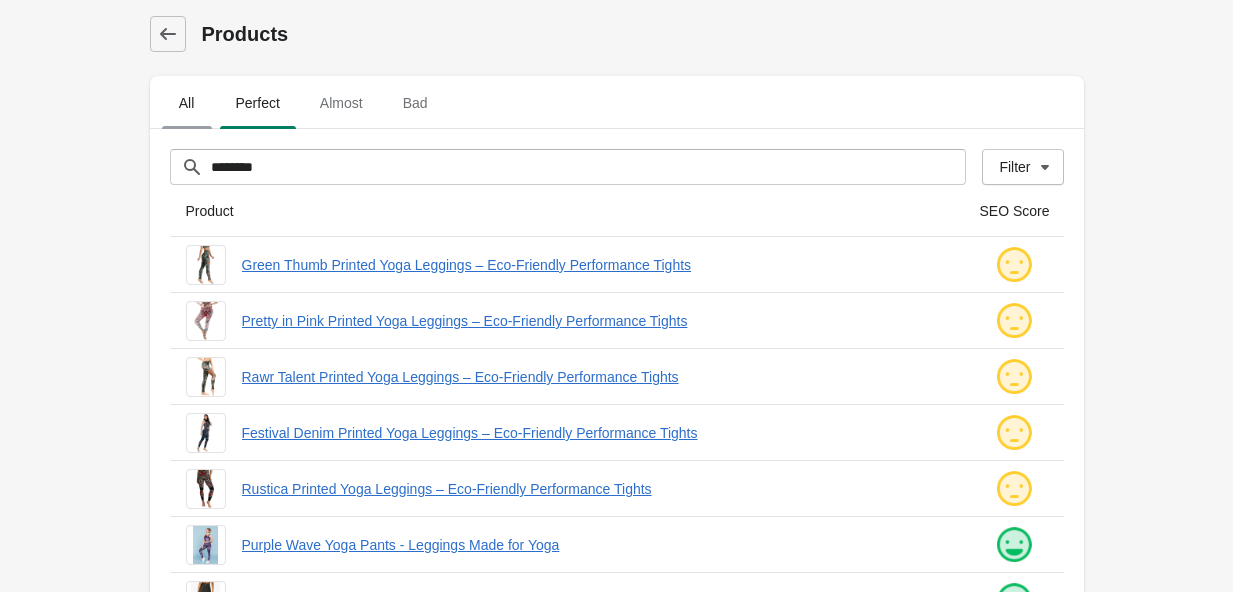 click on "All" at bounding box center (187, 103) 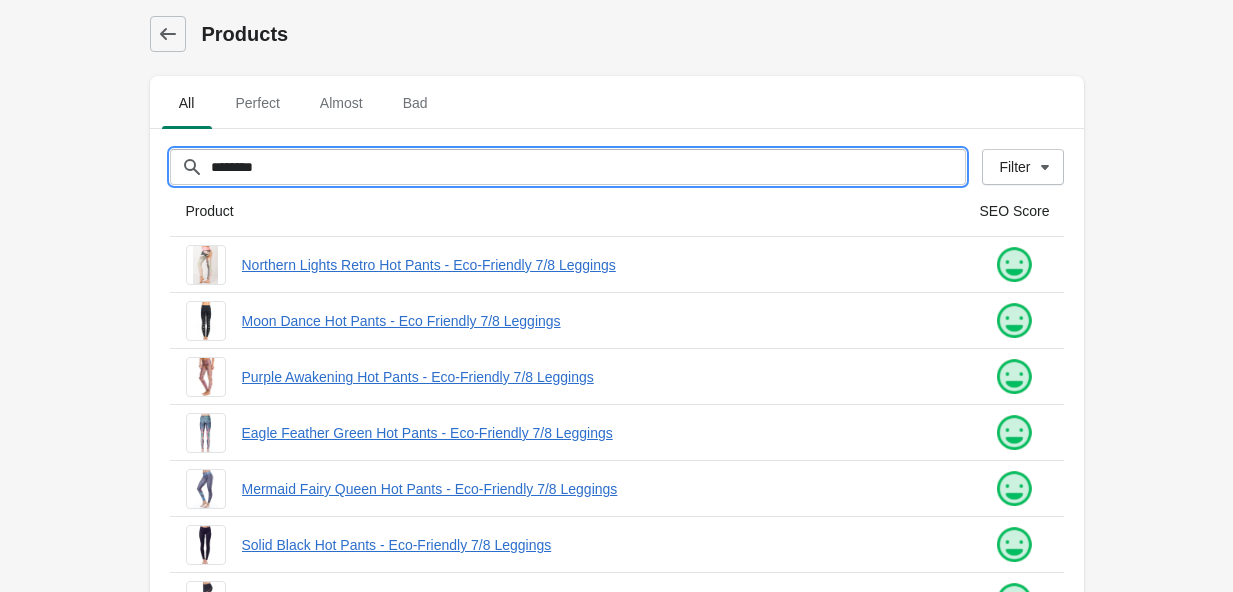 click on "********" at bounding box center (588, 167) 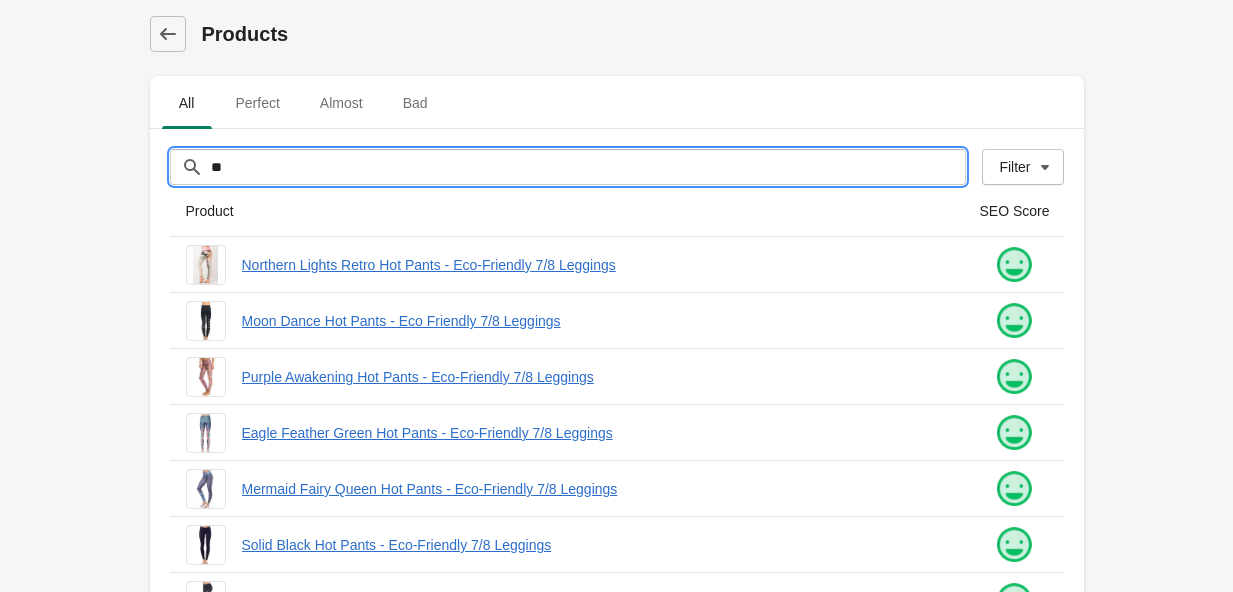 type on "*" 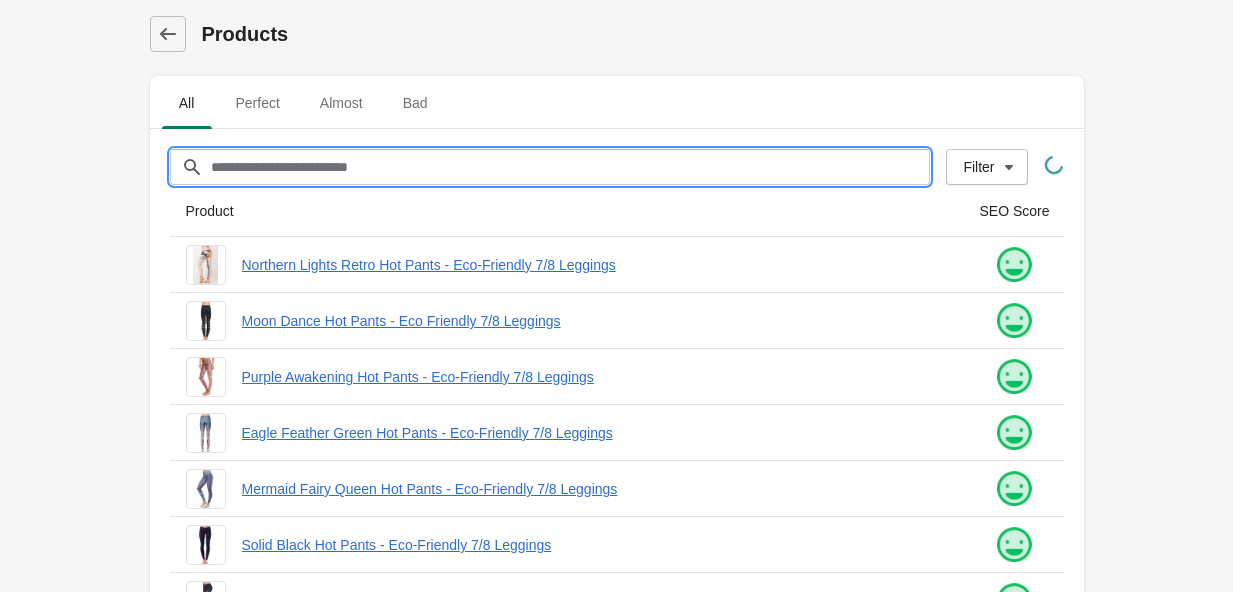 type on "*" 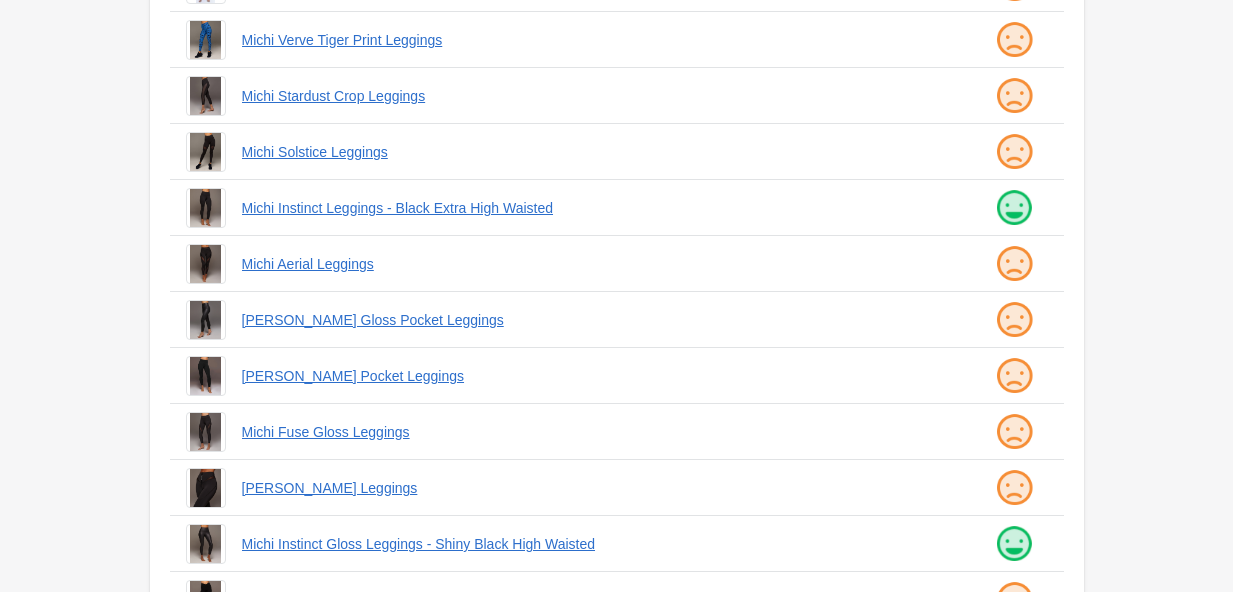 scroll, scrollTop: 451, scrollLeft: 0, axis: vertical 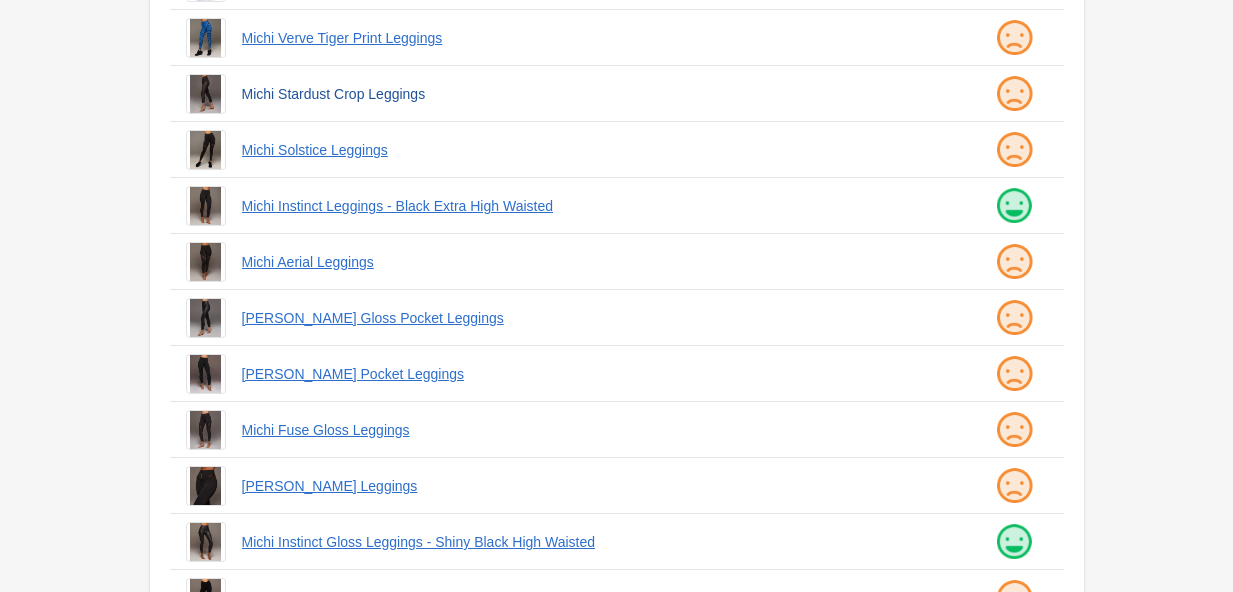 type on "**********" 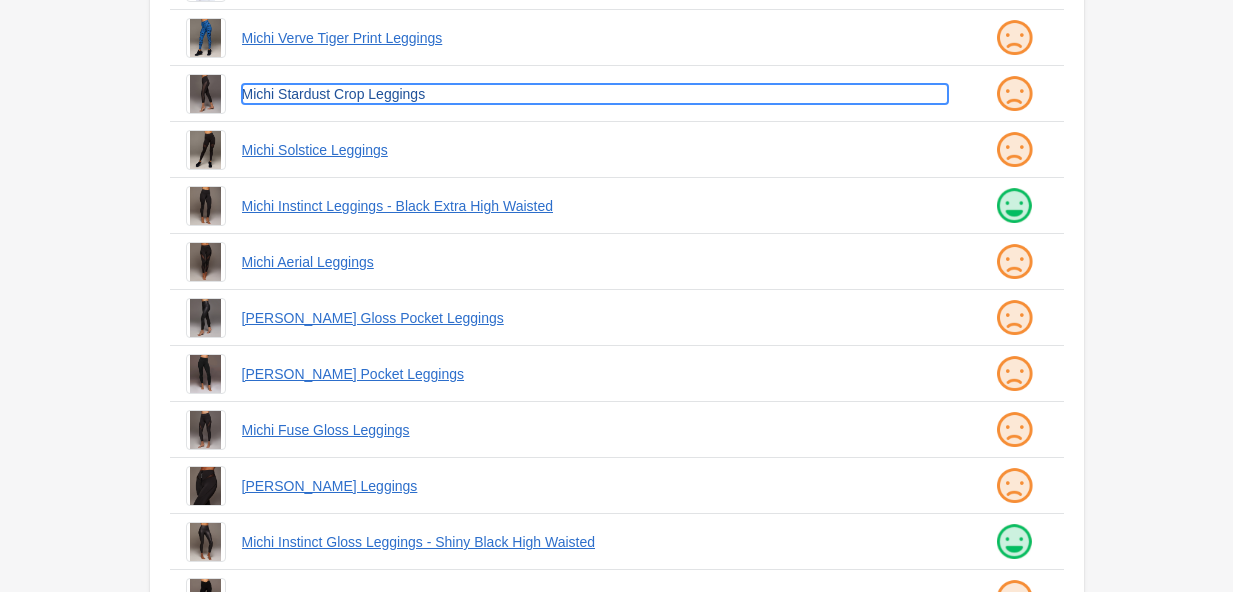 click on "Michi Stardust Crop Leggings" at bounding box center [595, 94] 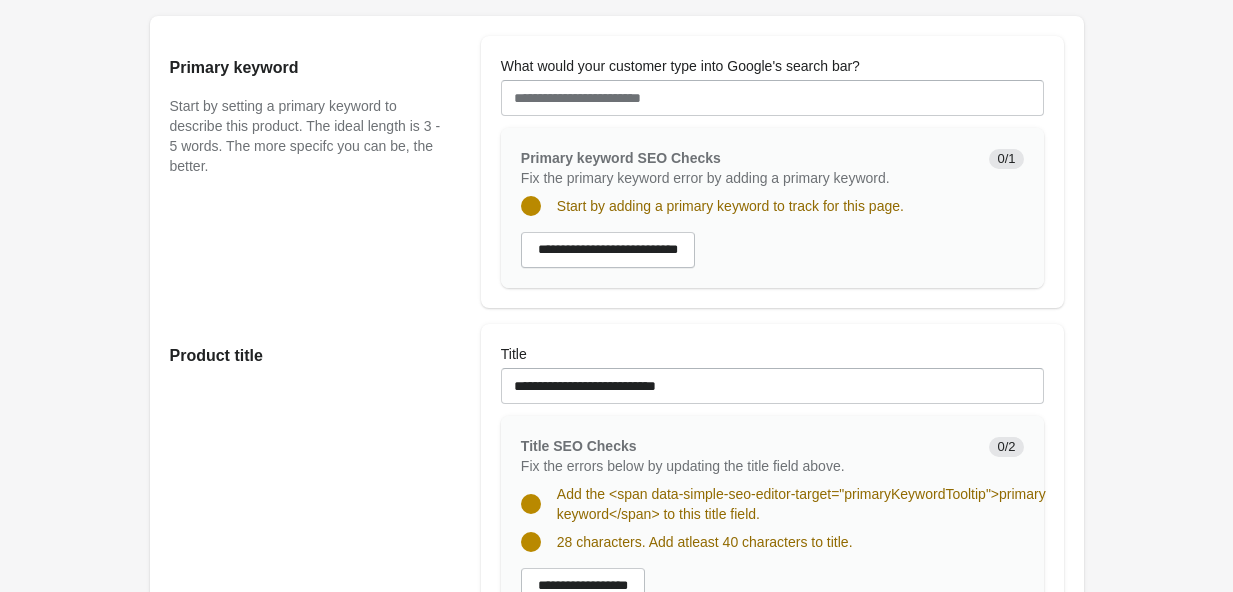 scroll, scrollTop: 337, scrollLeft: 0, axis: vertical 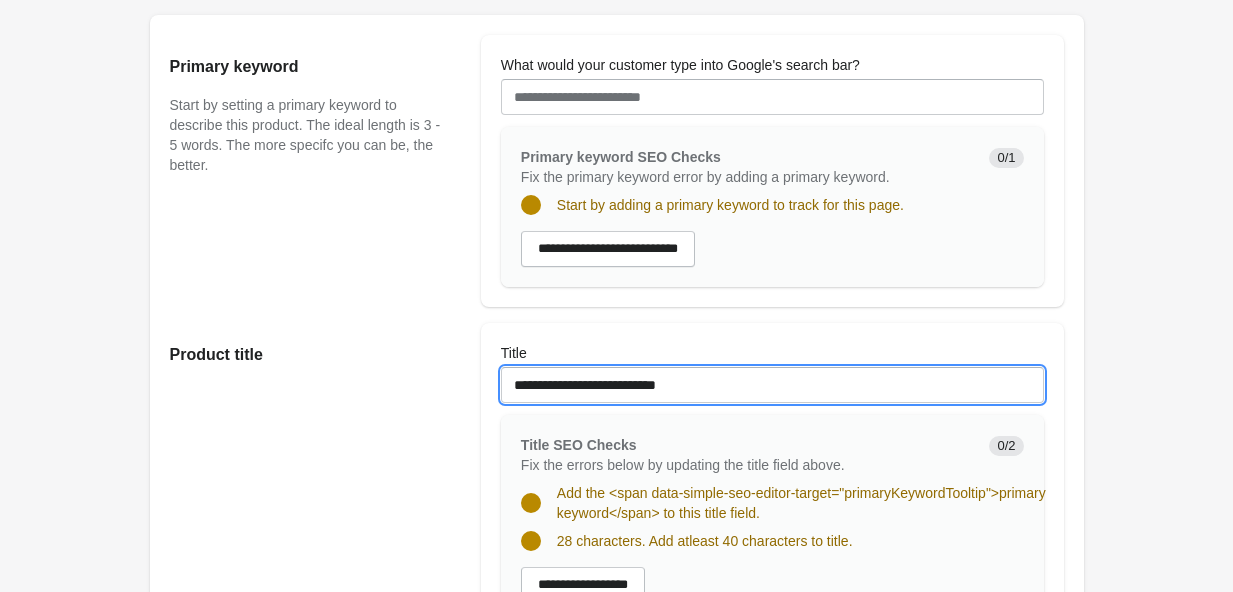 click on "**********" at bounding box center (772, 385) 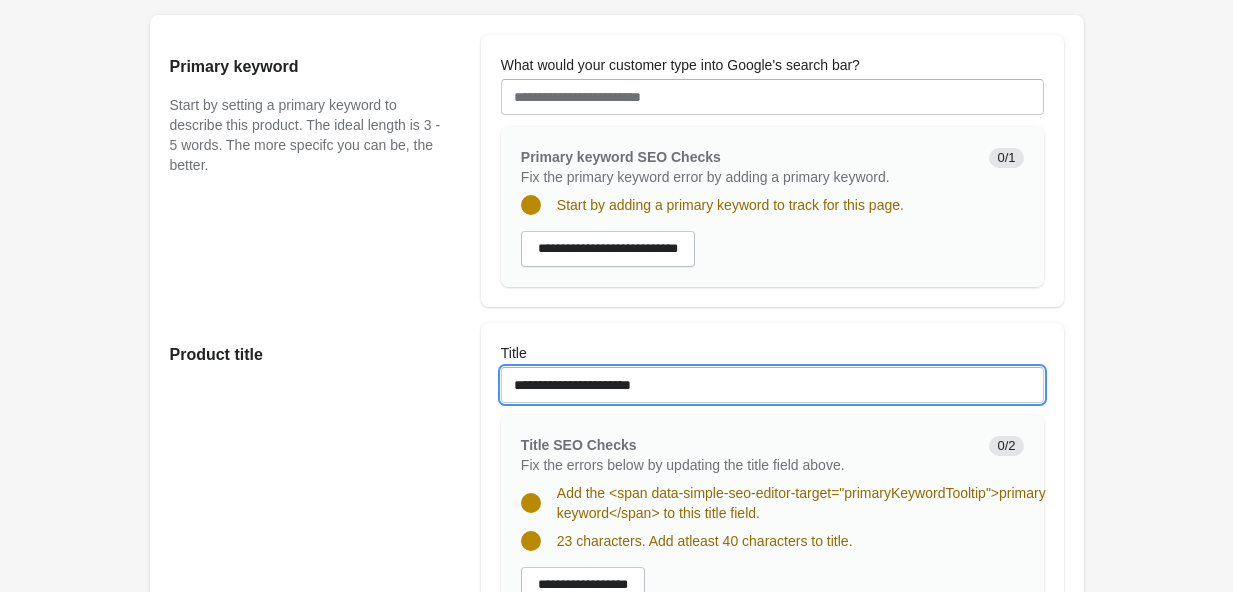 type on "**********" 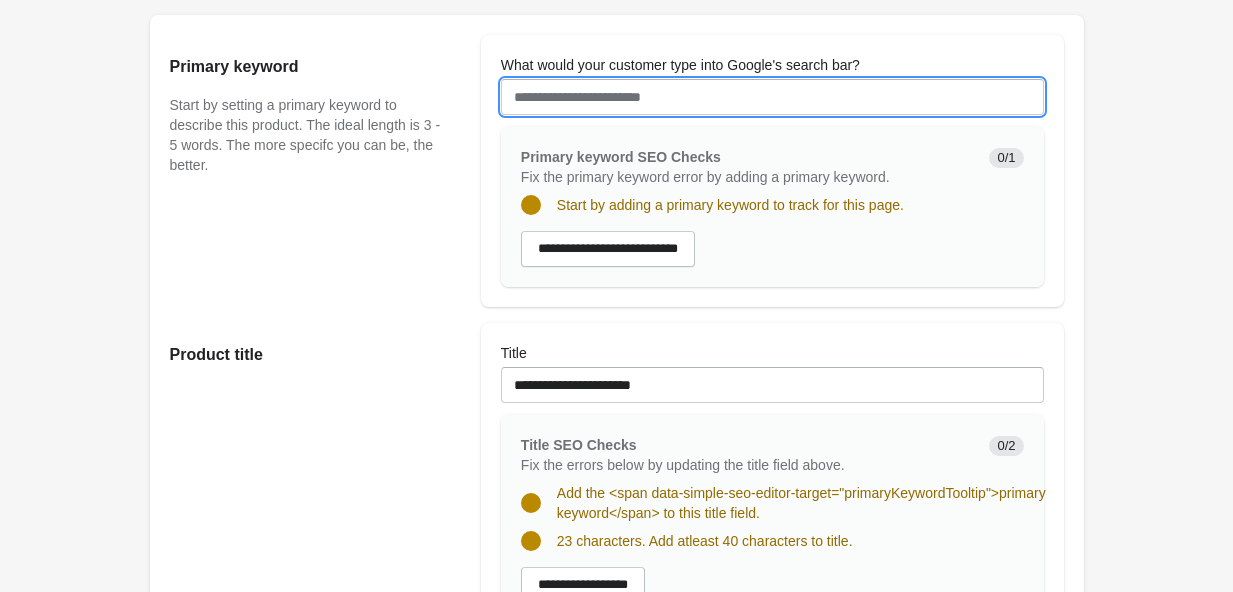 click on "What would your customer type into Google's search bar?" at bounding box center [772, 97] 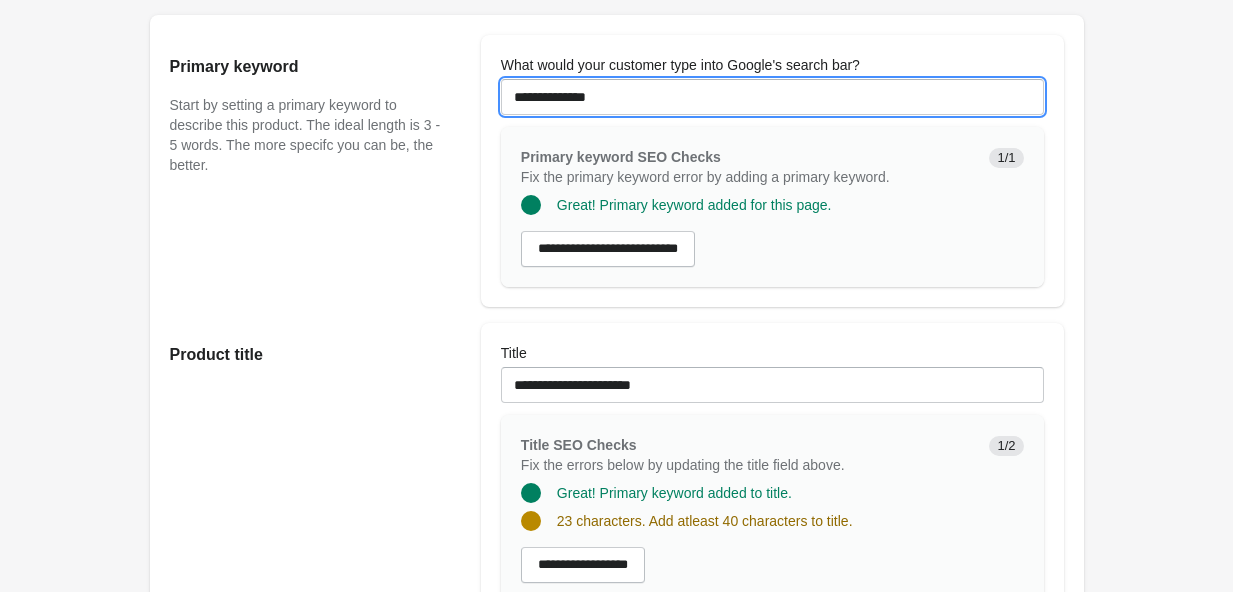 type on "**********" 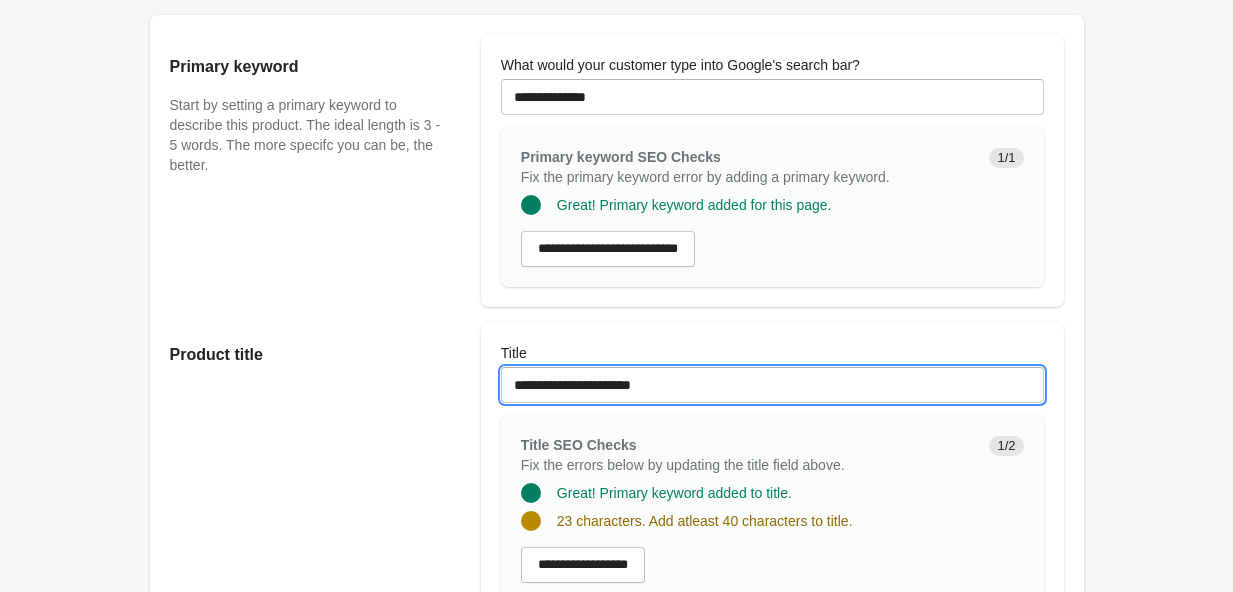 click on "**********" at bounding box center [772, 385] 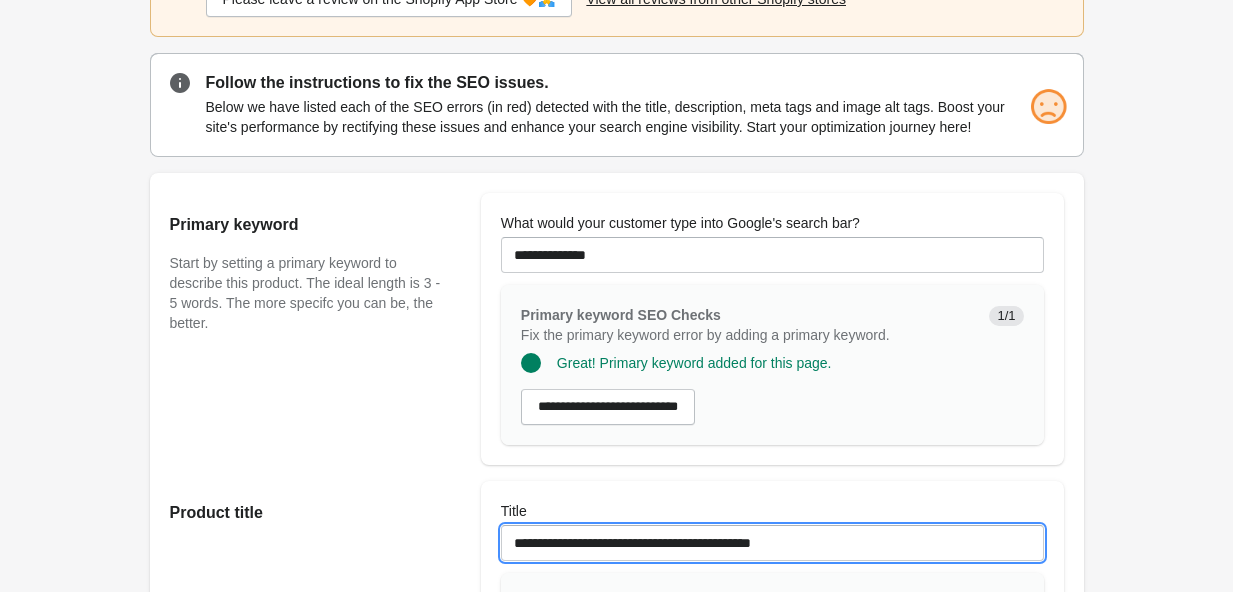 scroll, scrollTop: 0, scrollLeft: 0, axis: both 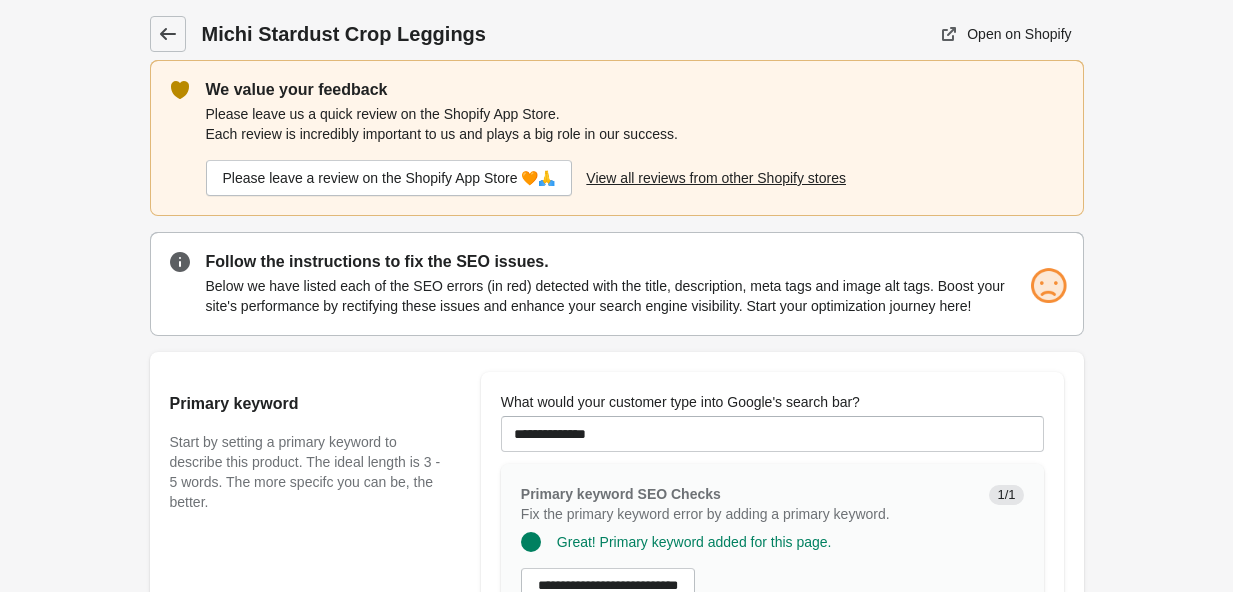 type on "**********" 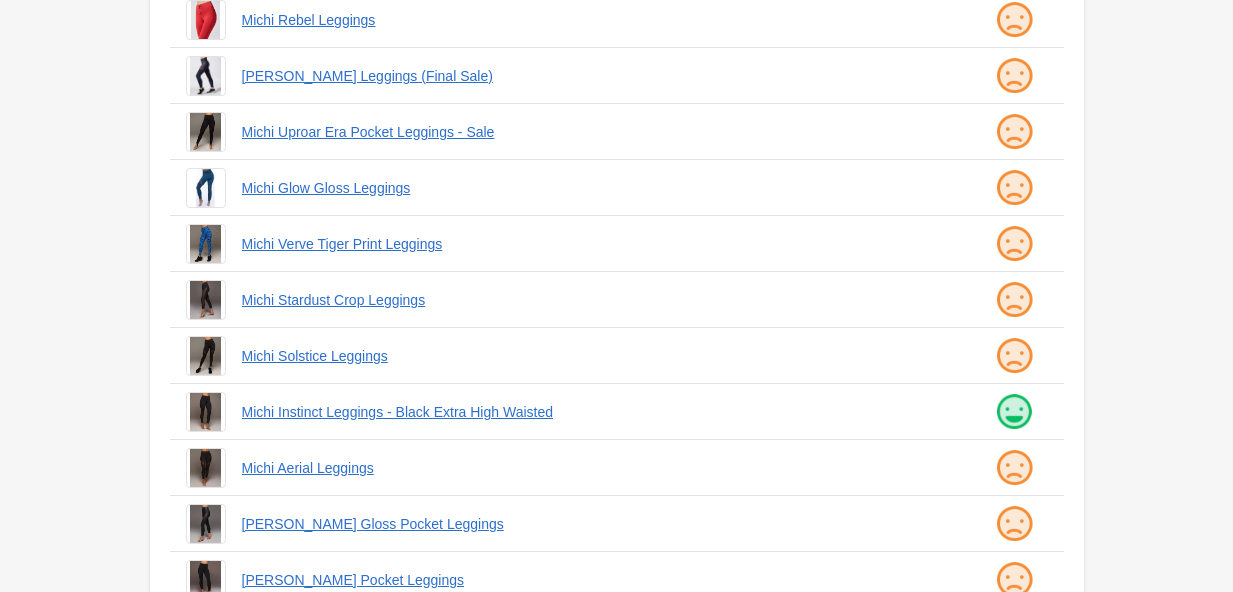 scroll, scrollTop: 269, scrollLeft: 0, axis: vertical 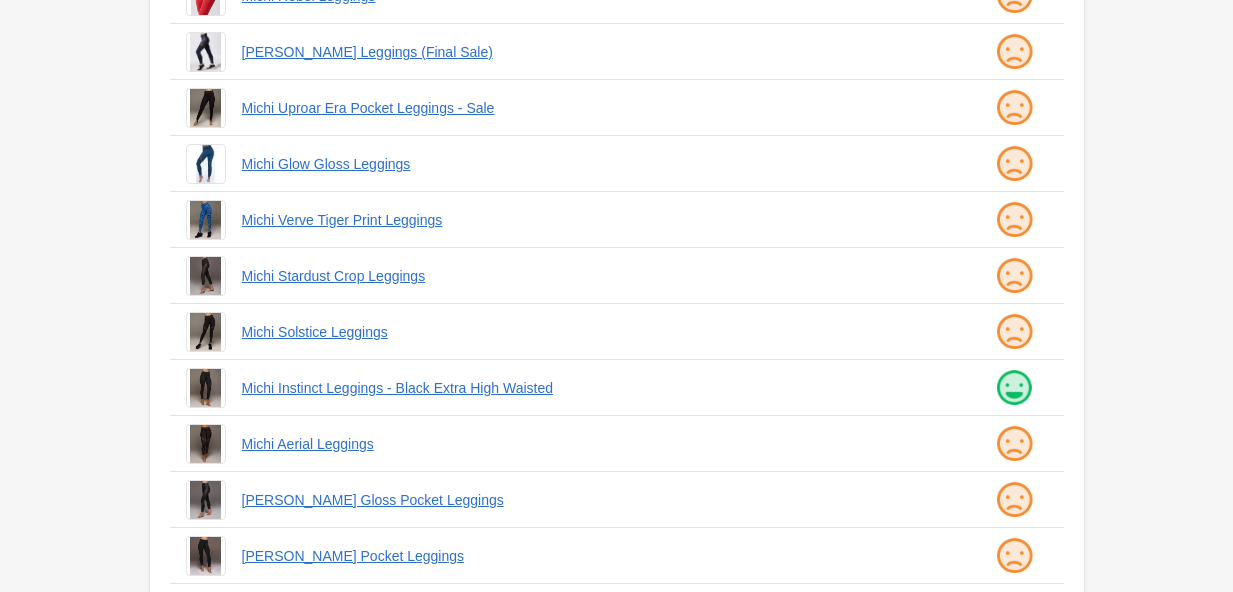 click at bounding box center [205, 276] 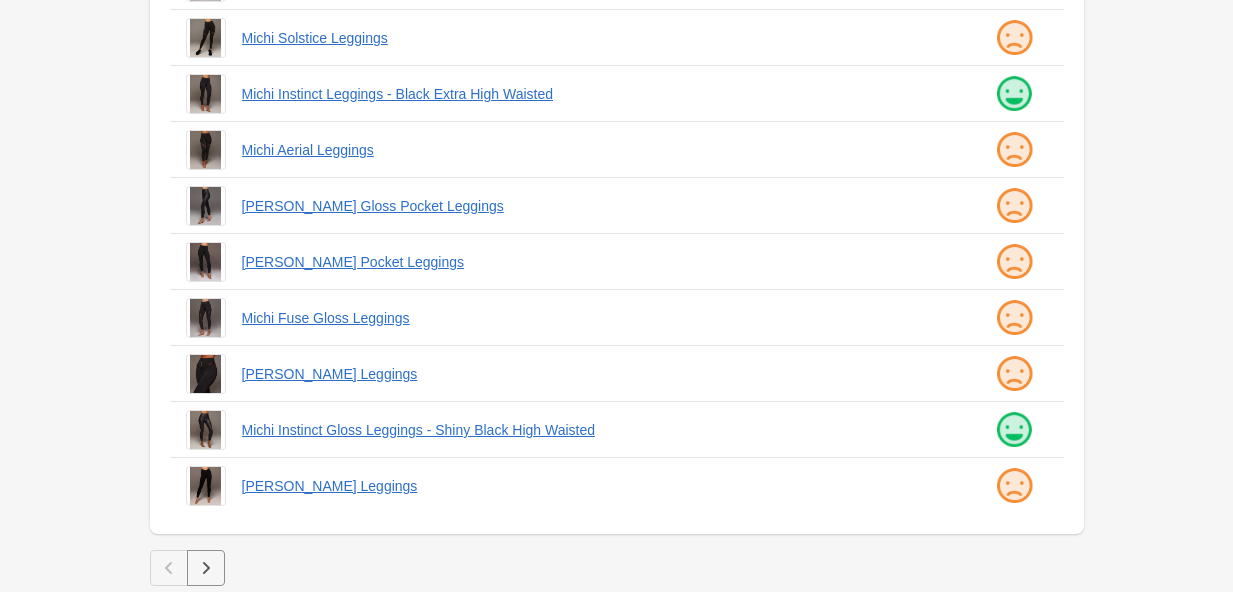 scroll, scrollTop: 565, scrollLeft: 0, axis: vertical 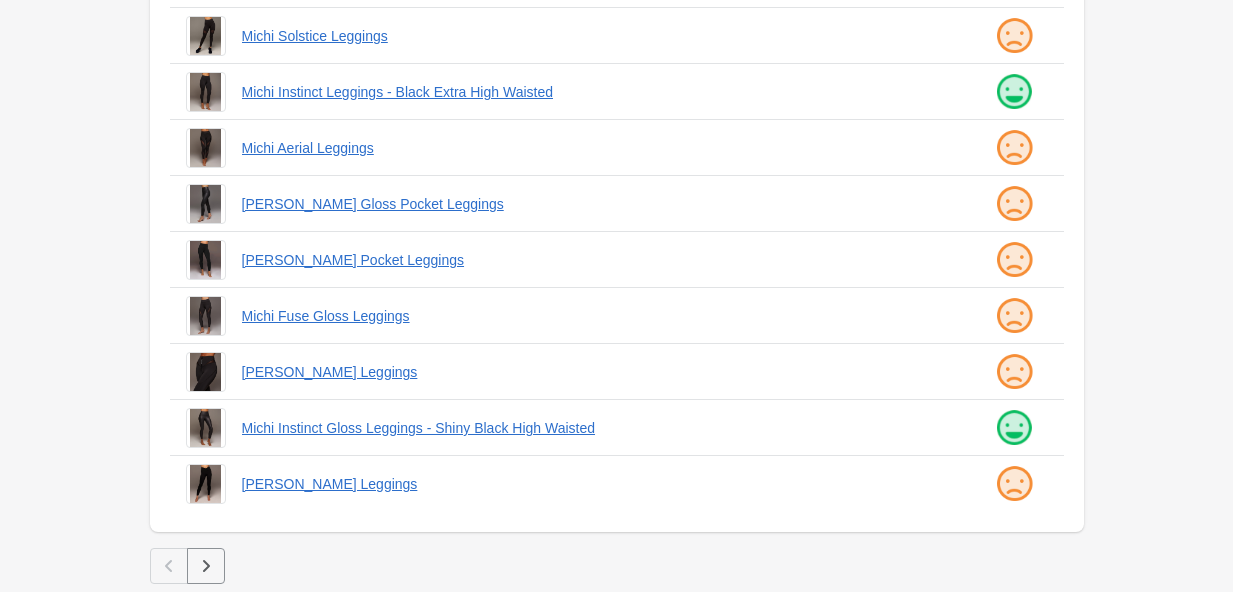 click at bounding box center (206, 566) 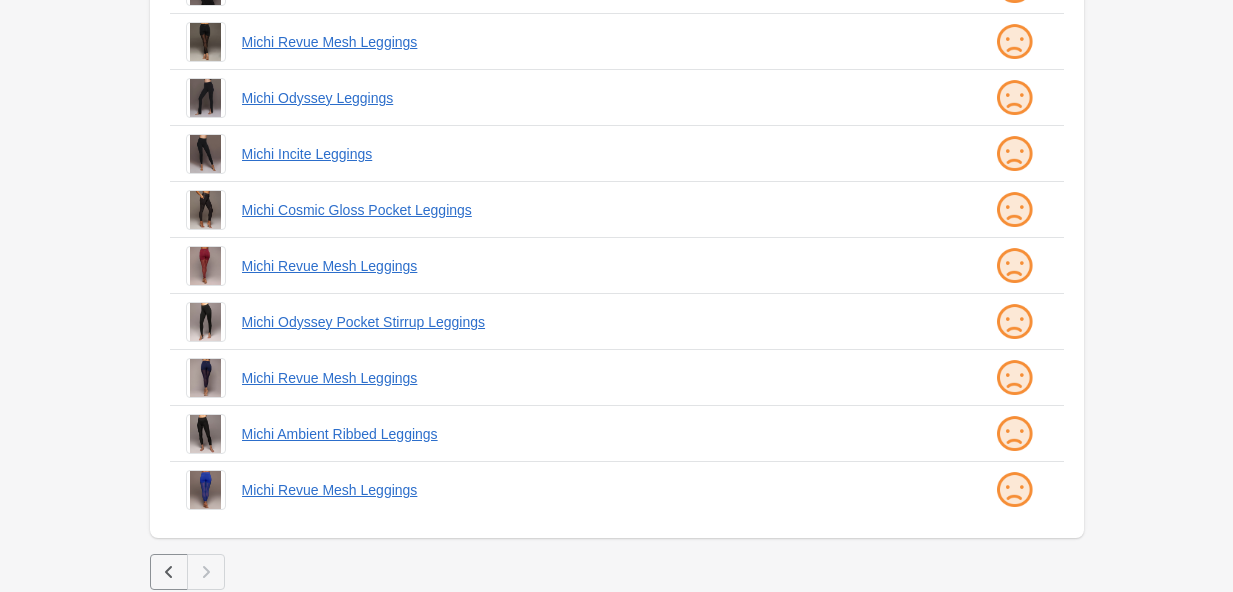 scroll, scrollTop: 285, scrollLeft: 0, axis: vertical 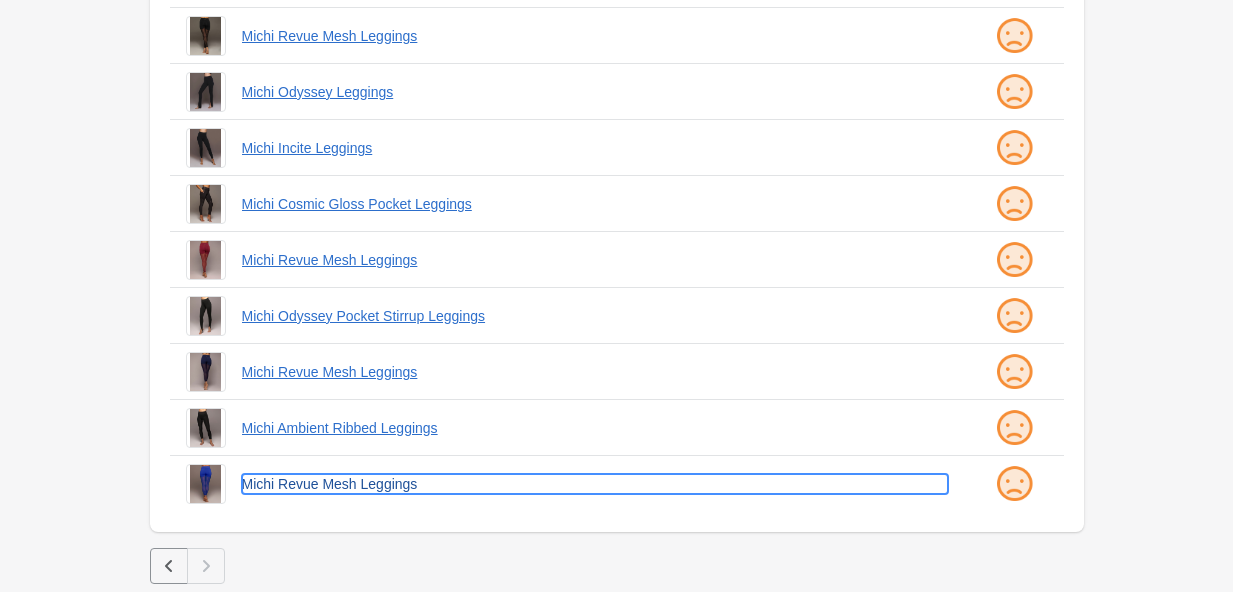 click on "Michi Revue Mesh Leggings" at bounding box center (595, 484) 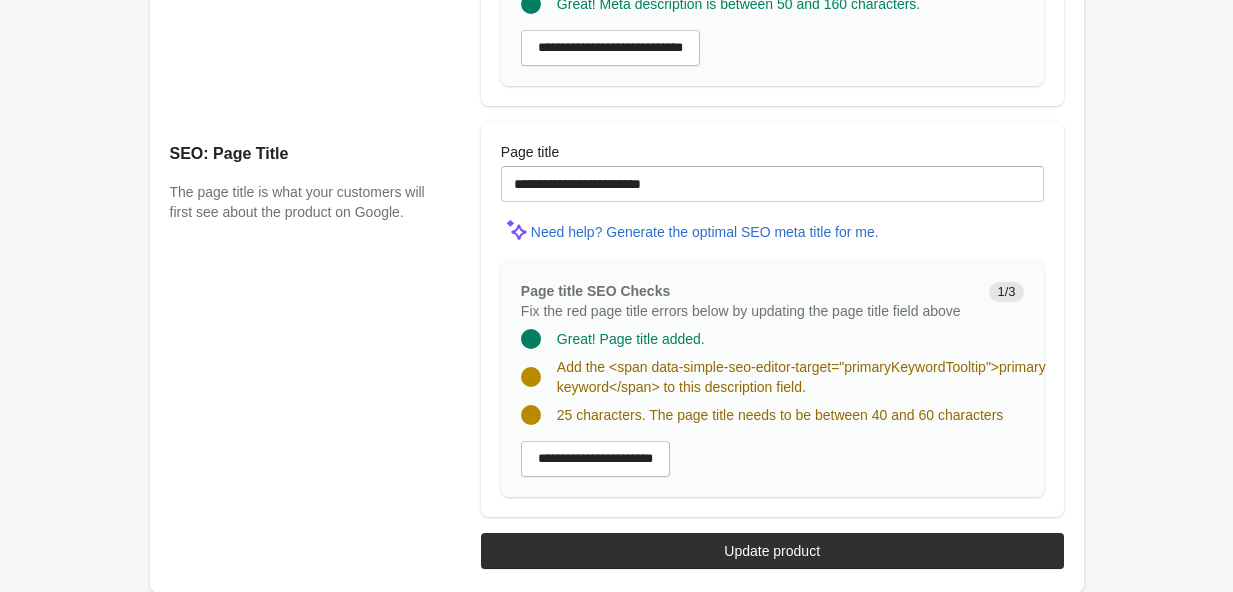 scroll, scrollTop: 2098, scrollLeft: 0, axis: vertical 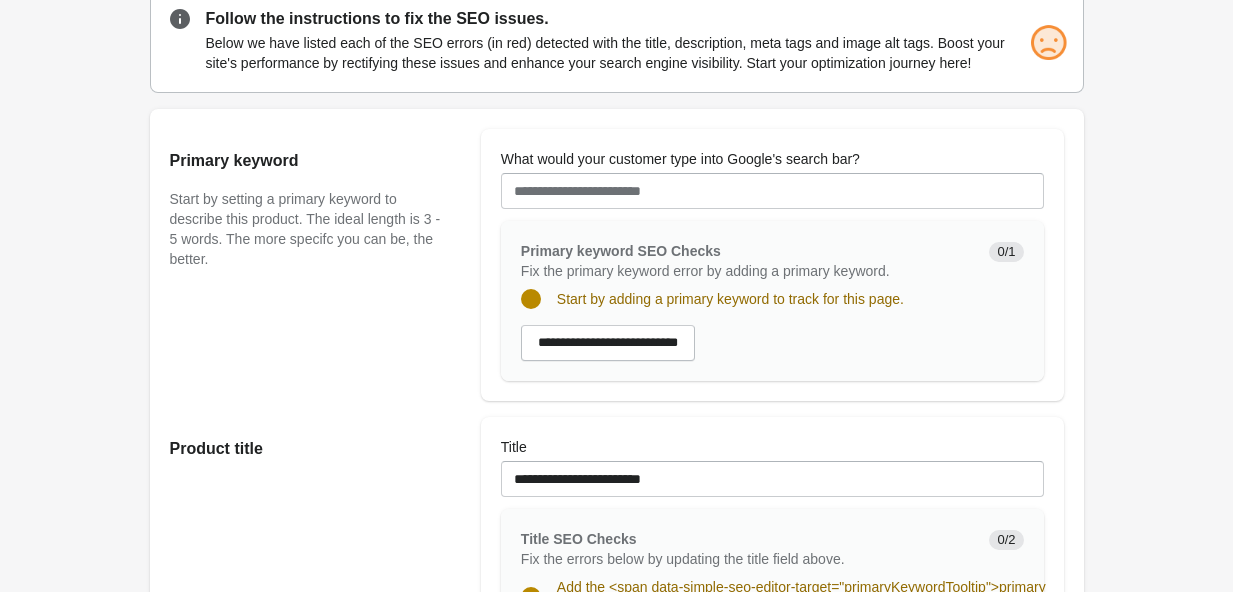 click on "**********" at bounding box center [772, 265] 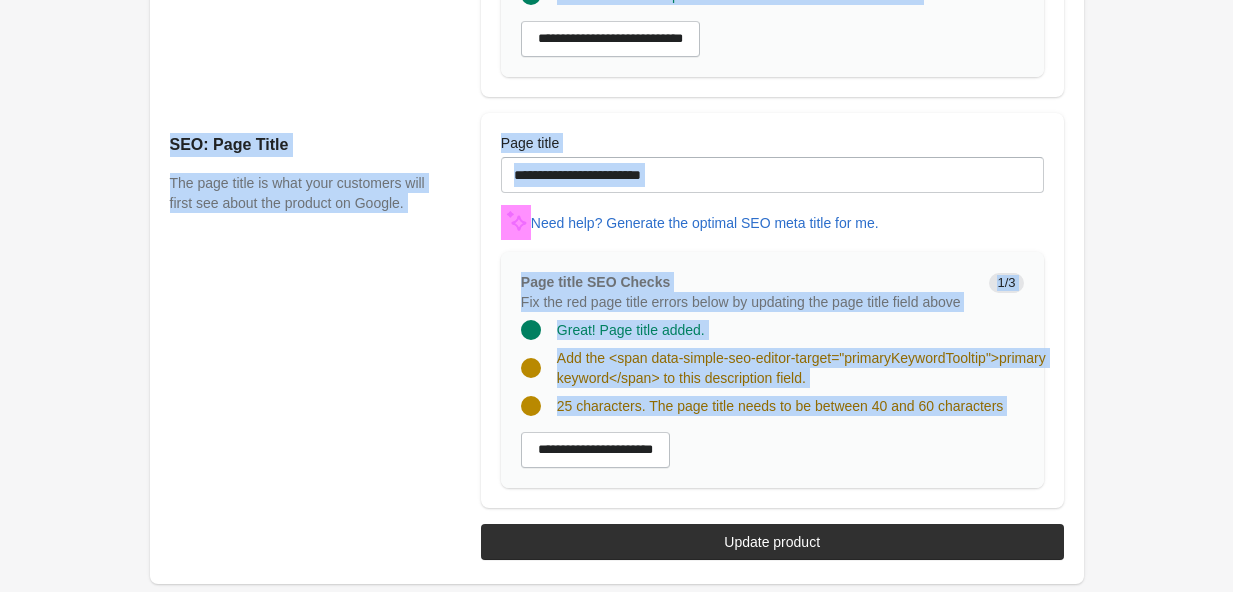 scroll, scrollTop: 2098, scrollLeft: 0, axis: vertical 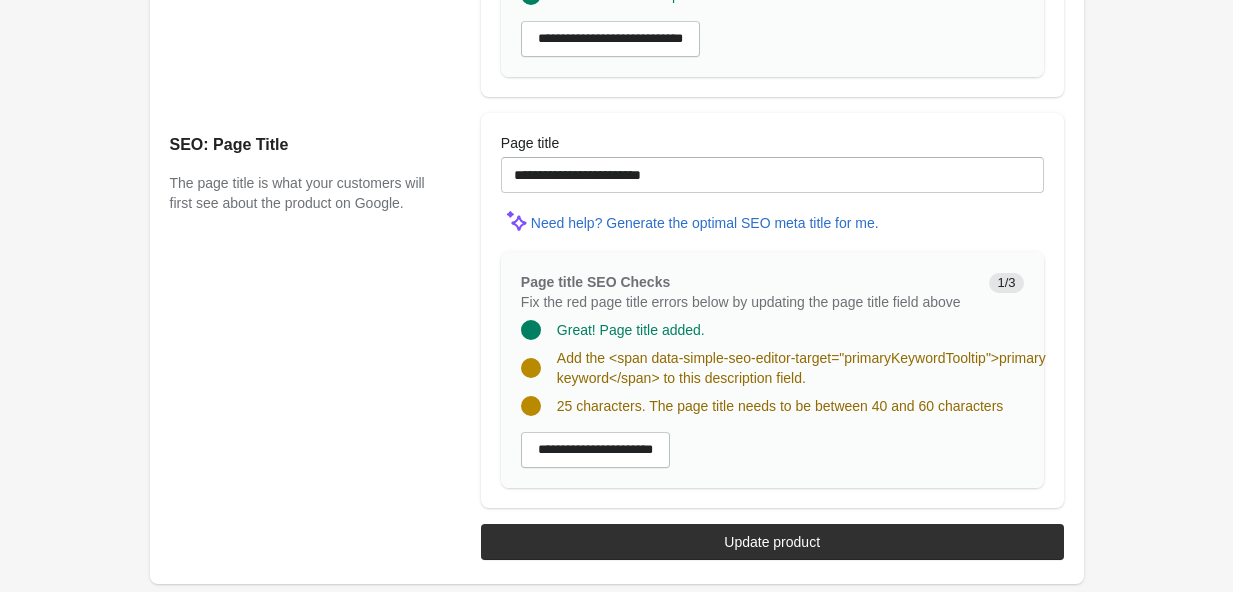 click on "SEO: Page Title
The page title is what your customers will first see about the product on Google." at bounding box center [315, 310] 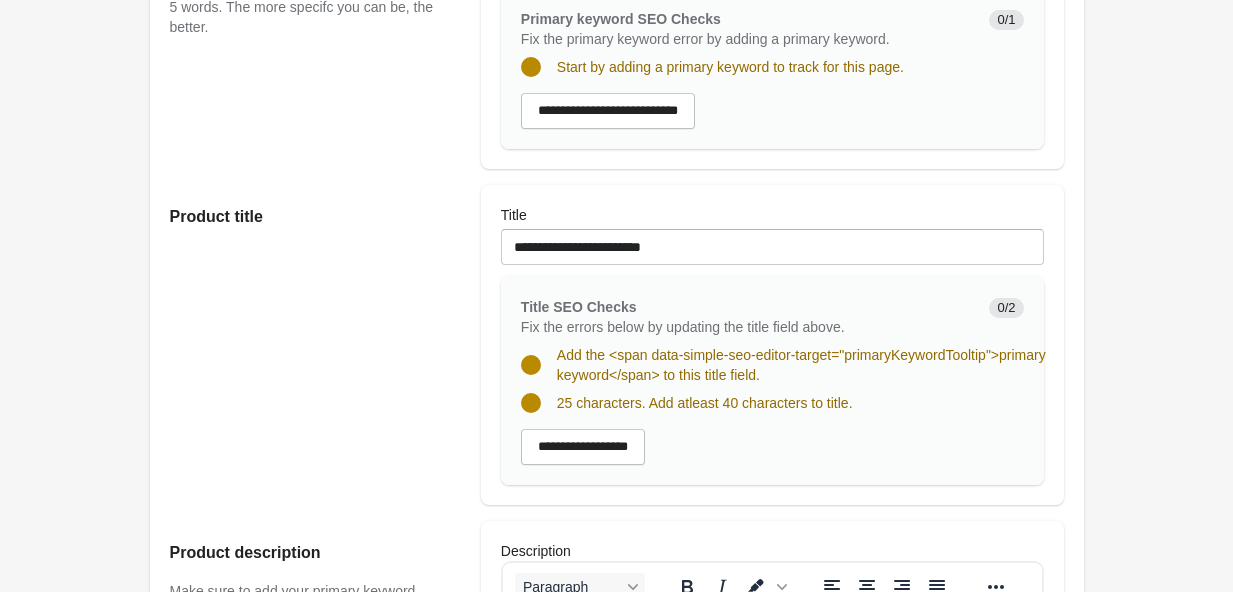 scroll, scrollTop: 477, scrollLeft: 0, axis: vertical 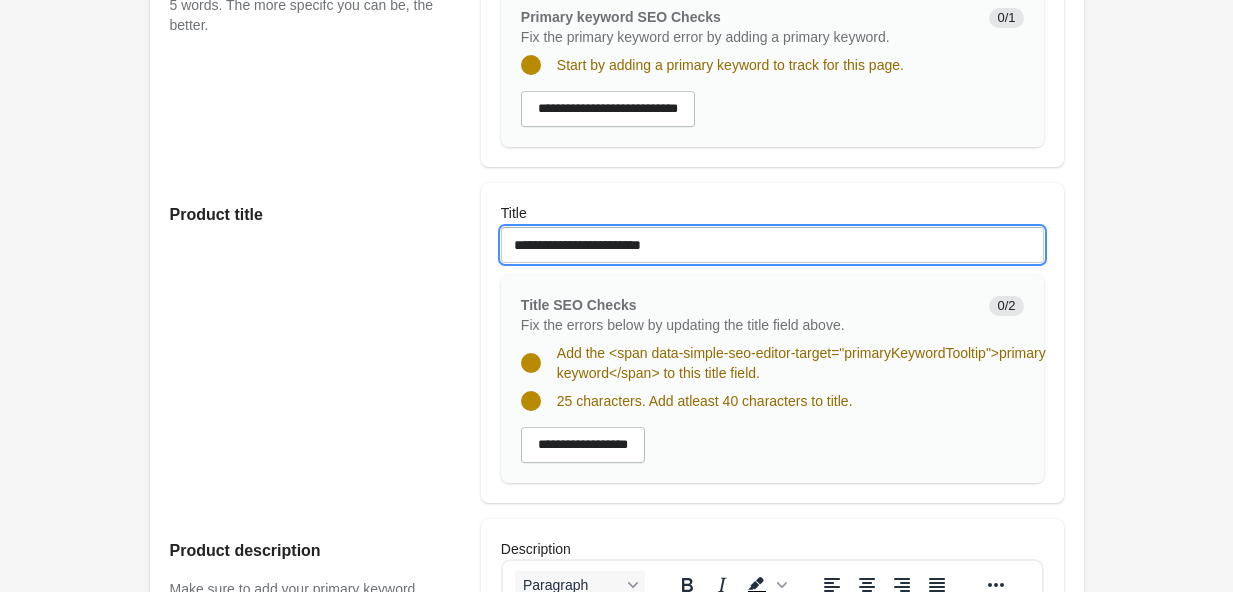 drag, startPoint x: 549, startPoint y: 270, endPoint x: 490, endPoint y: 266, distance: 59.135437 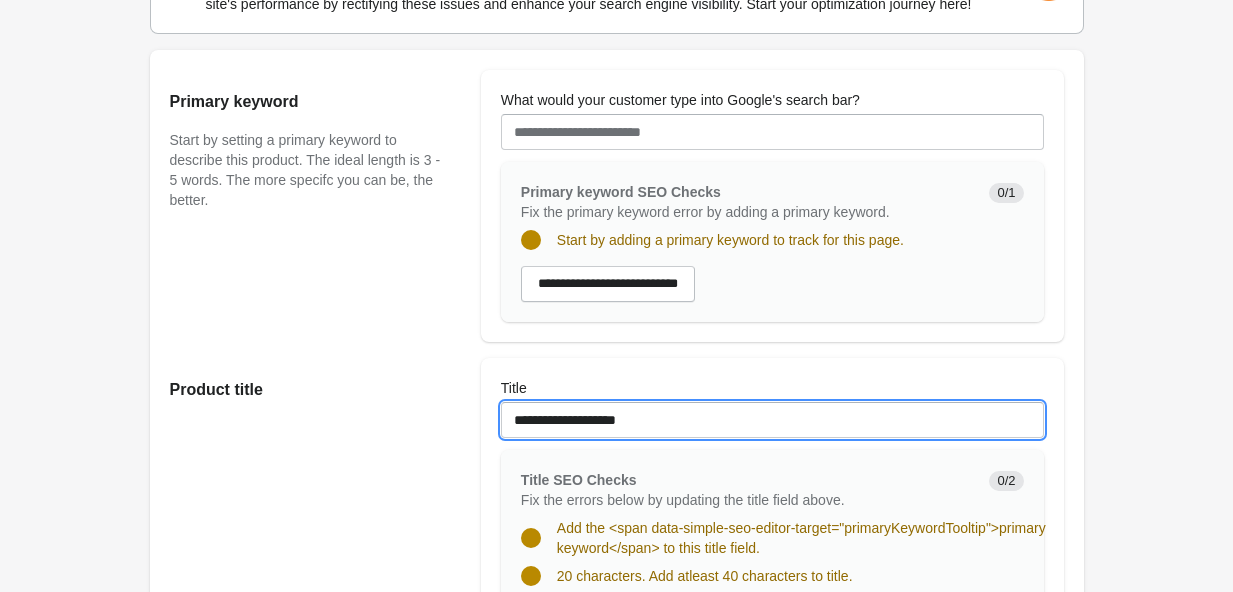 scroll, scrollTop: 307, scrollLeft: 0, axis: vertical 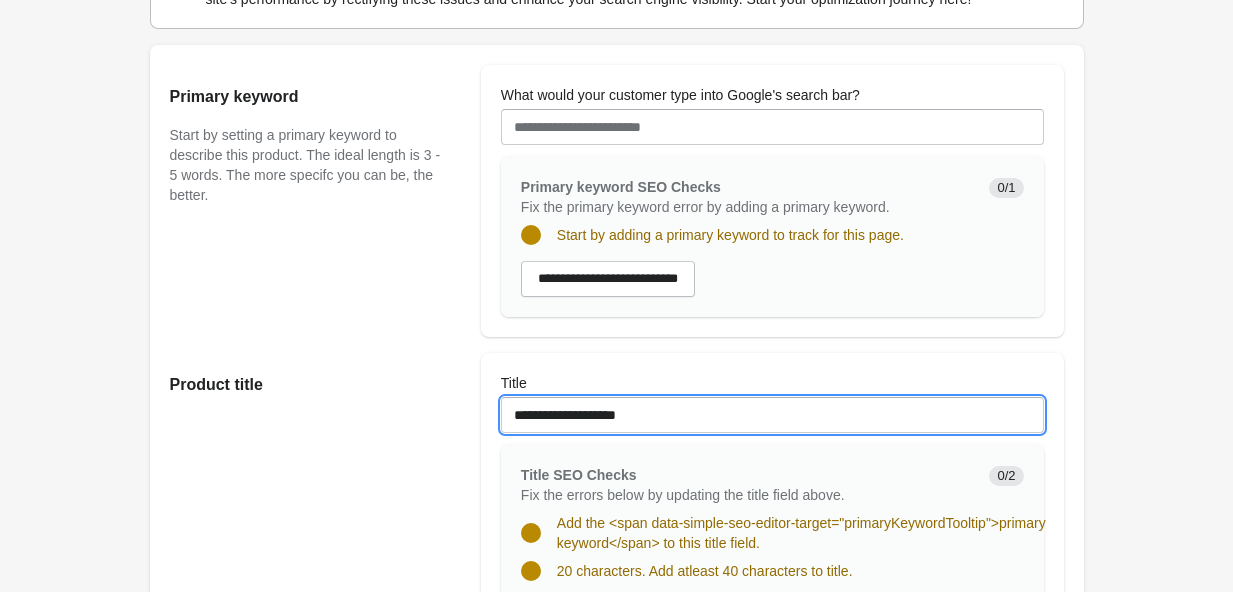 type on "**********" 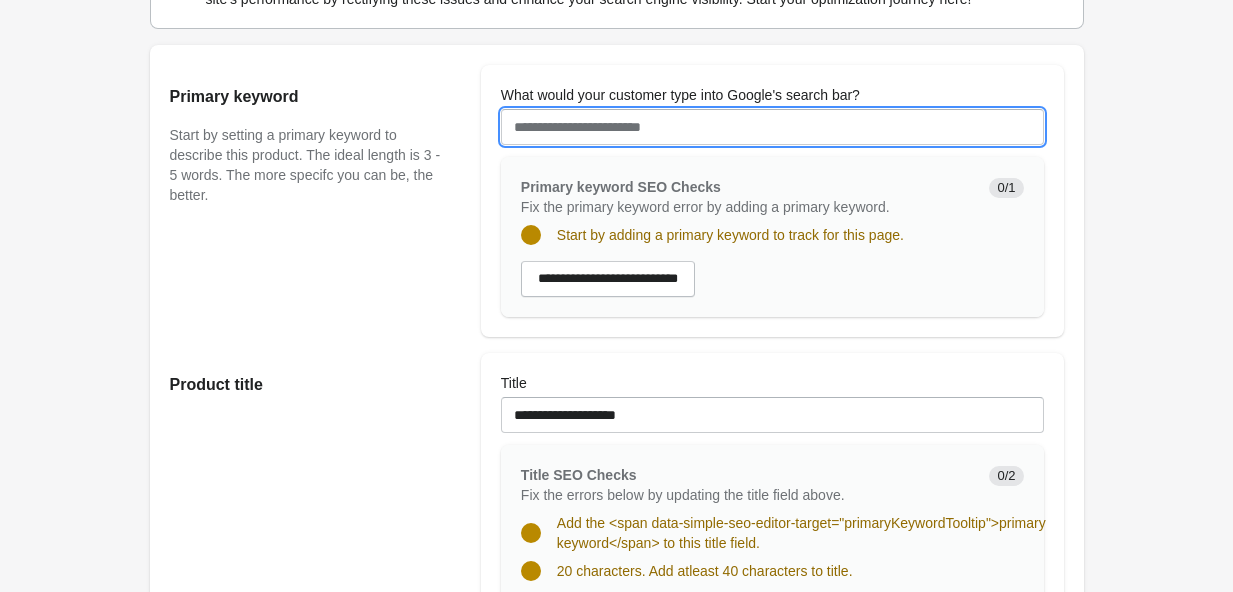 click on "What would your customer type into Google's search bar?" at bounding box center [772, 127] 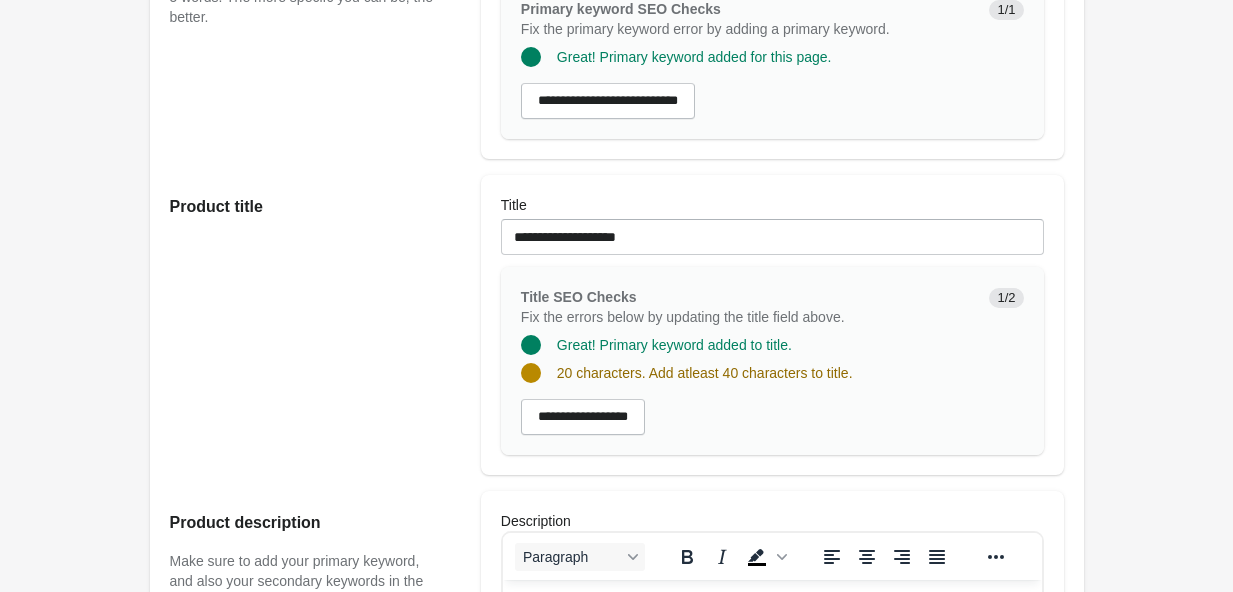 scroll, scrollTop: 504, scrollLeft: 0, axis: vertical 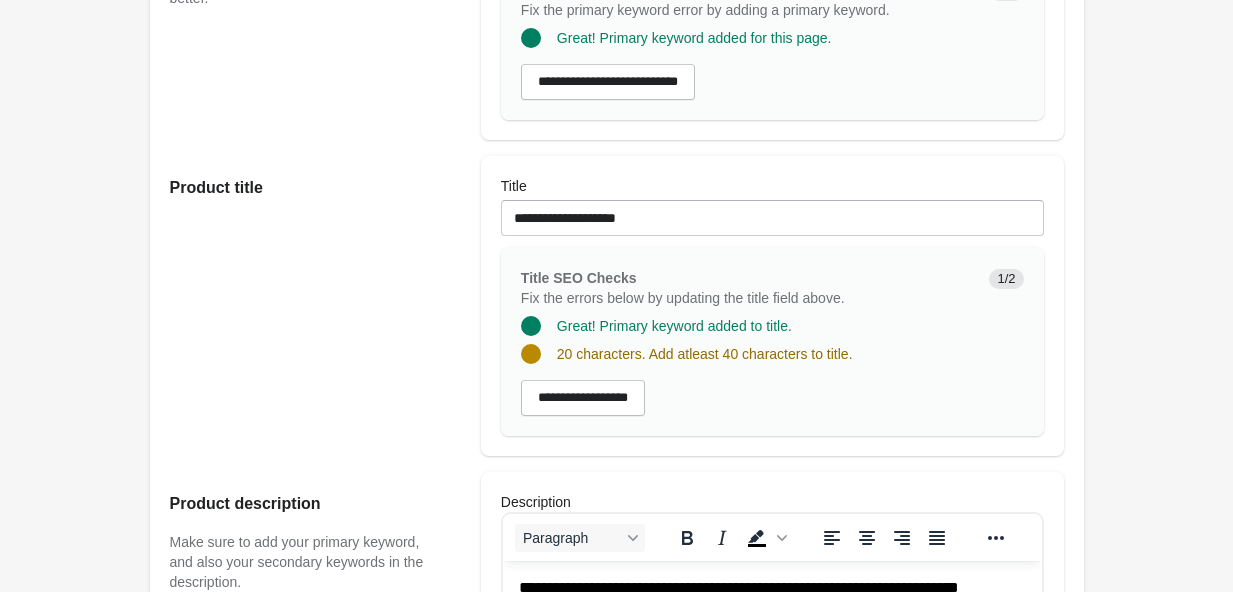 type on "**********" 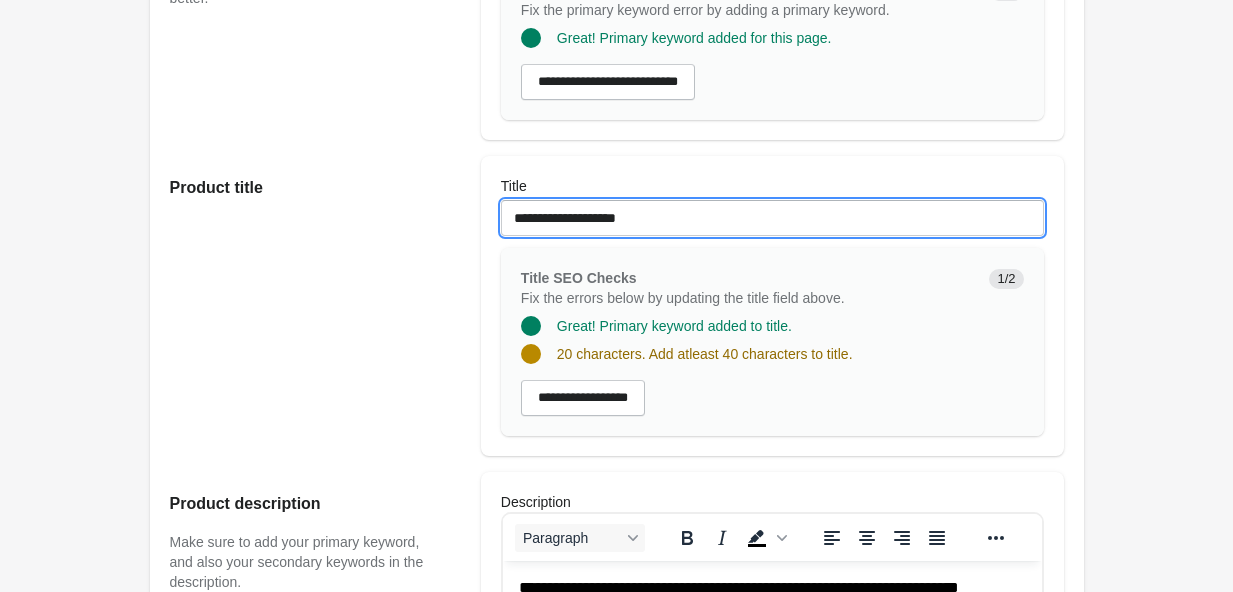 click on "**********" at bounding box center (772, 218) 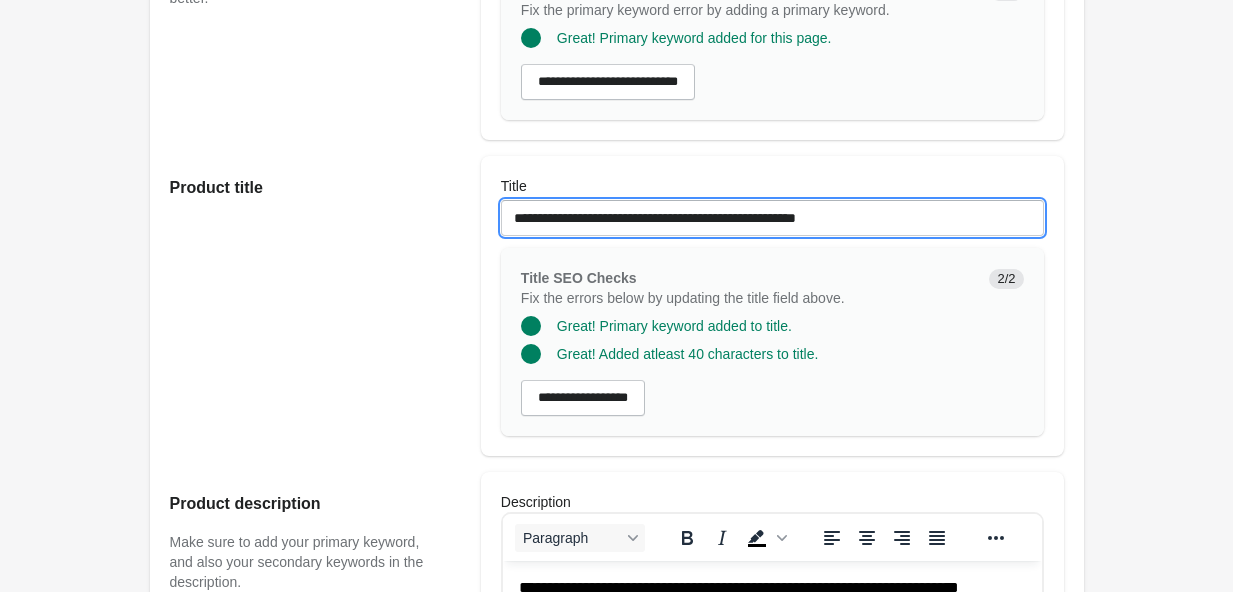 click on "**********" at bounding box center [772, 218] 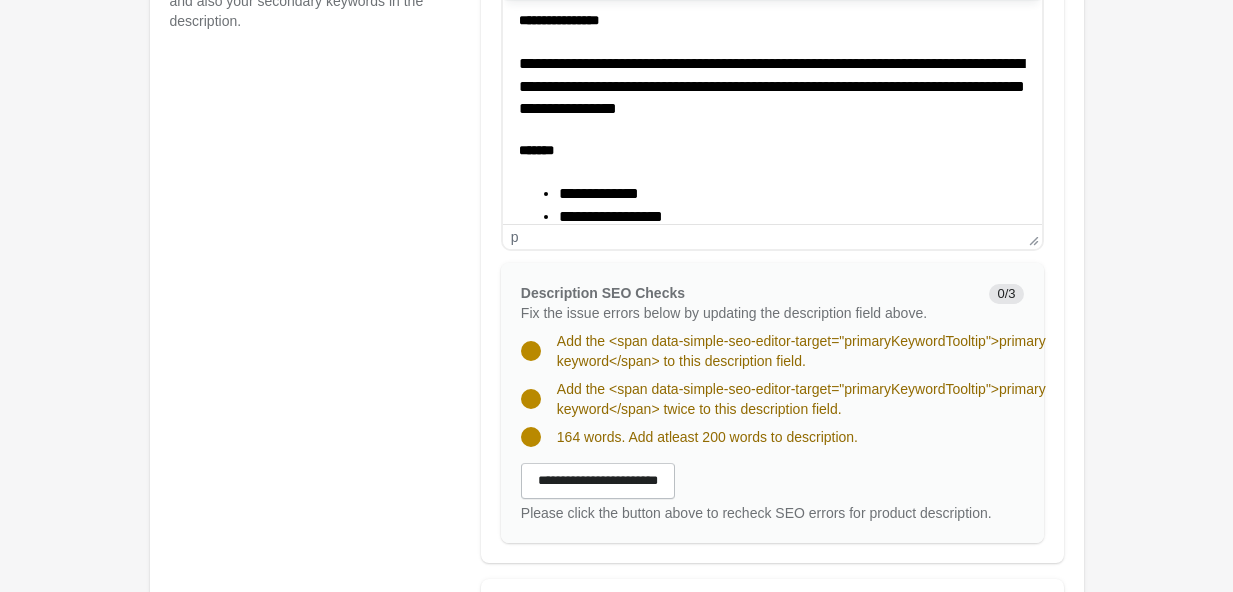 scroll, scrollTop: 1068, scrollLeft: 0, axis: vertical 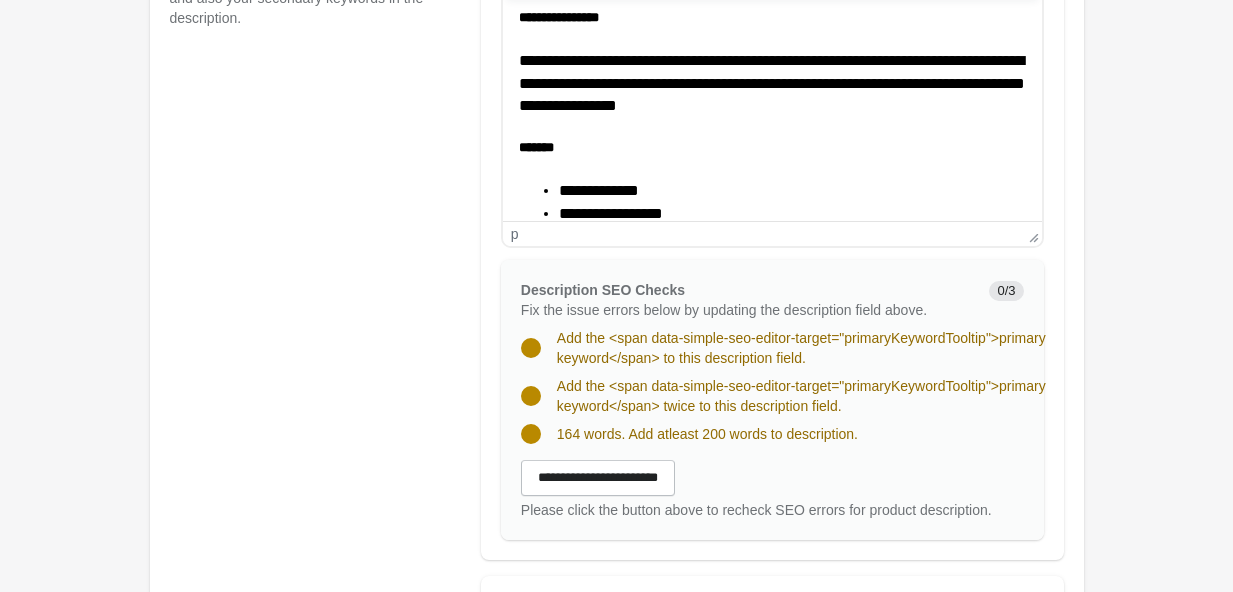 type on "**********" 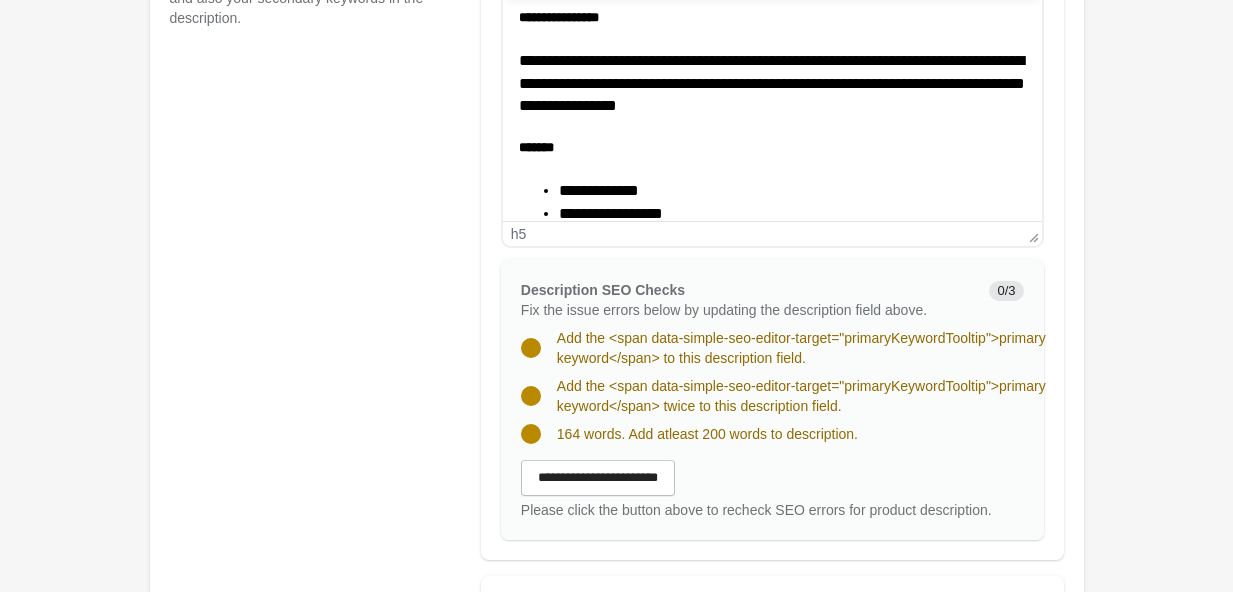 click on "*******" at bounding box center [771, 148] 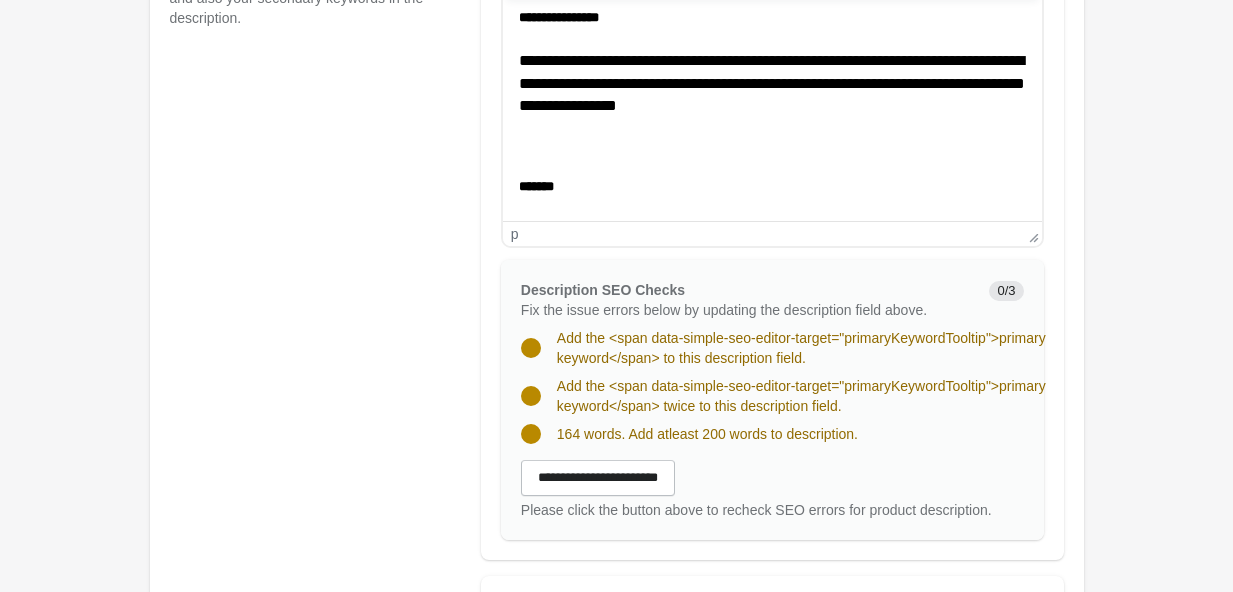 type 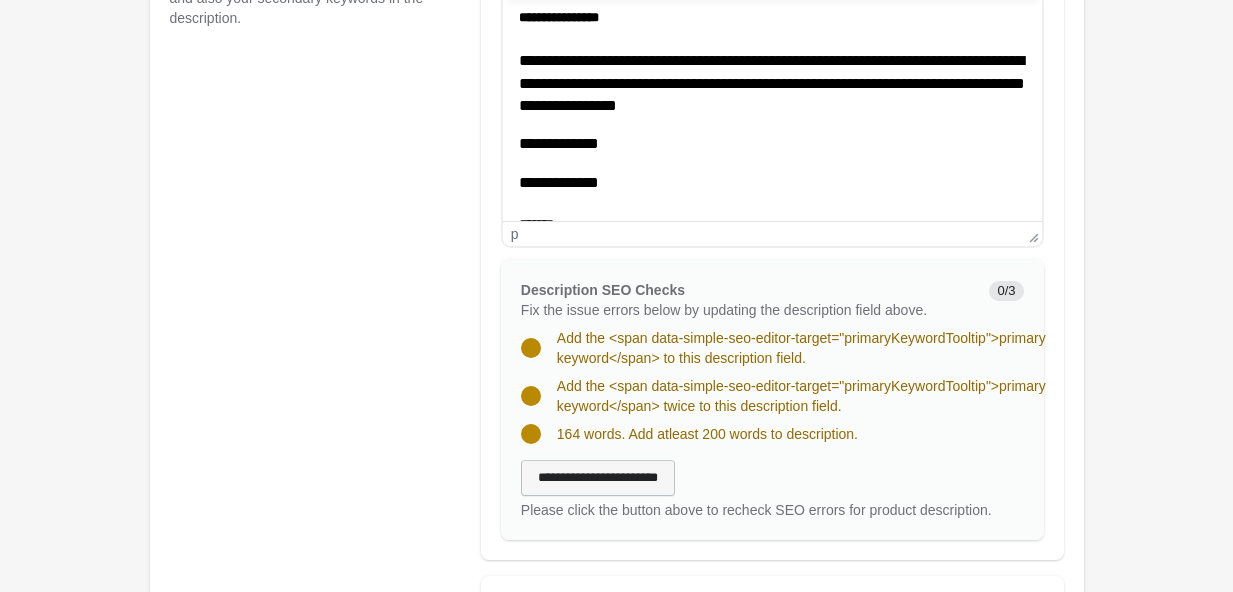 click on "**********" at bounding box center [598, 478] 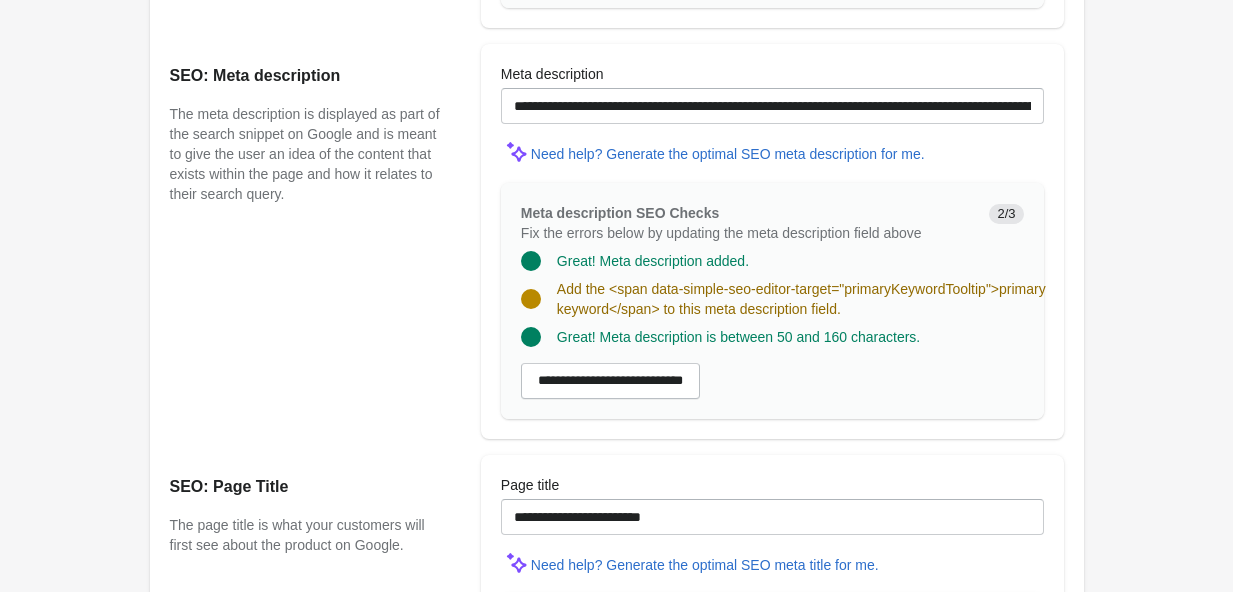 scroll, scrollTop: 1558, scrollLeft: 0, axis: vertical 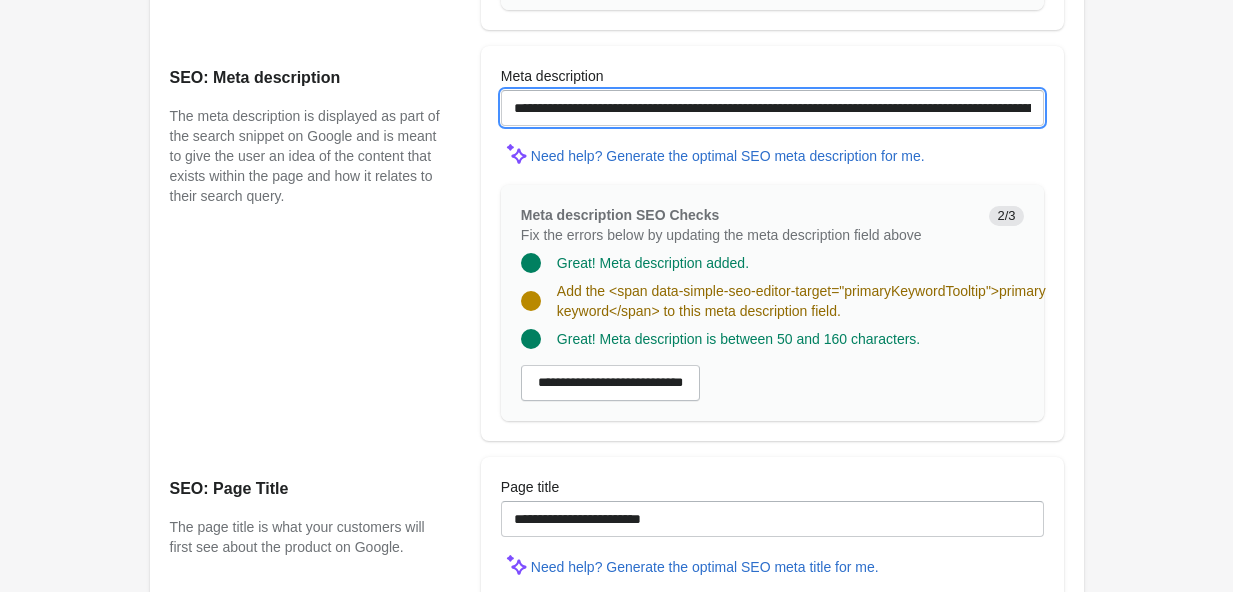 click on "**********" at bounding box center [772, 108] 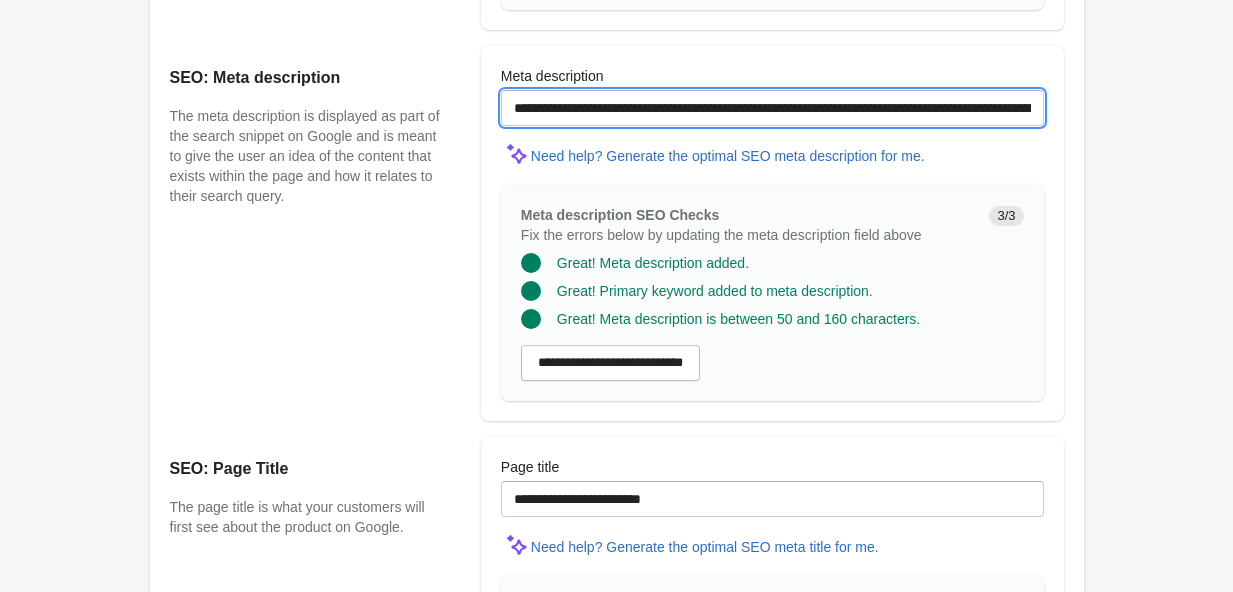 click on "**********" at bounding box center [772, 108] 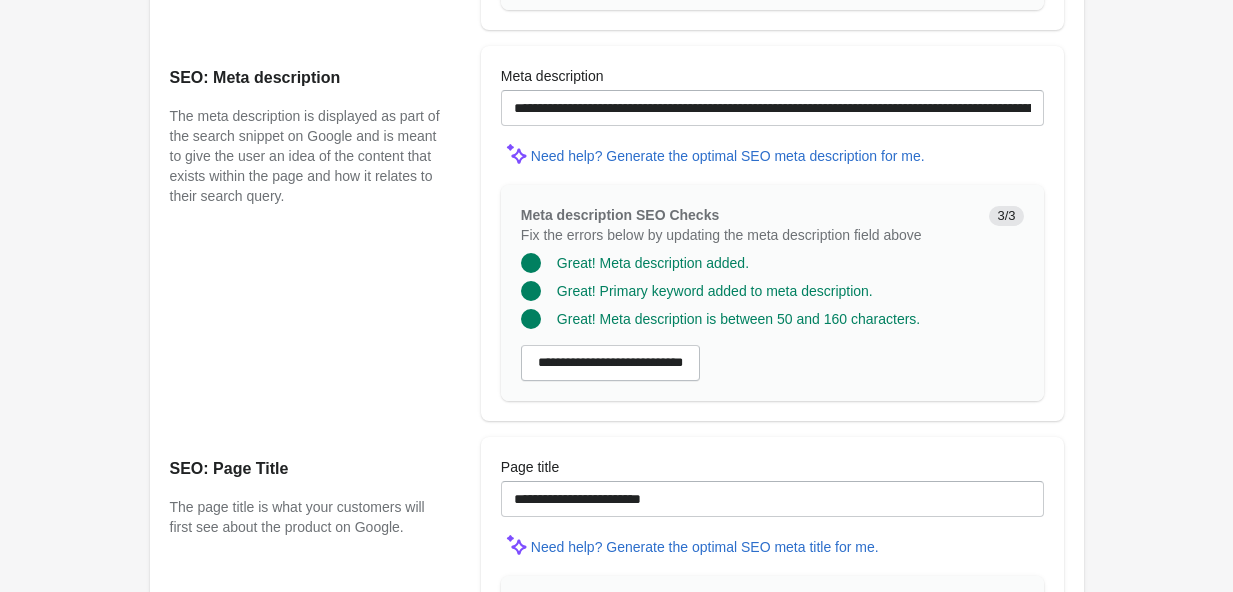 click on "SEO: Meta description
The meta description is displayed as part of the search snippet on Google and is meant to give the user an idea of the content that exists within the page and how it relates to their search query." at bounding box center (315, 233) 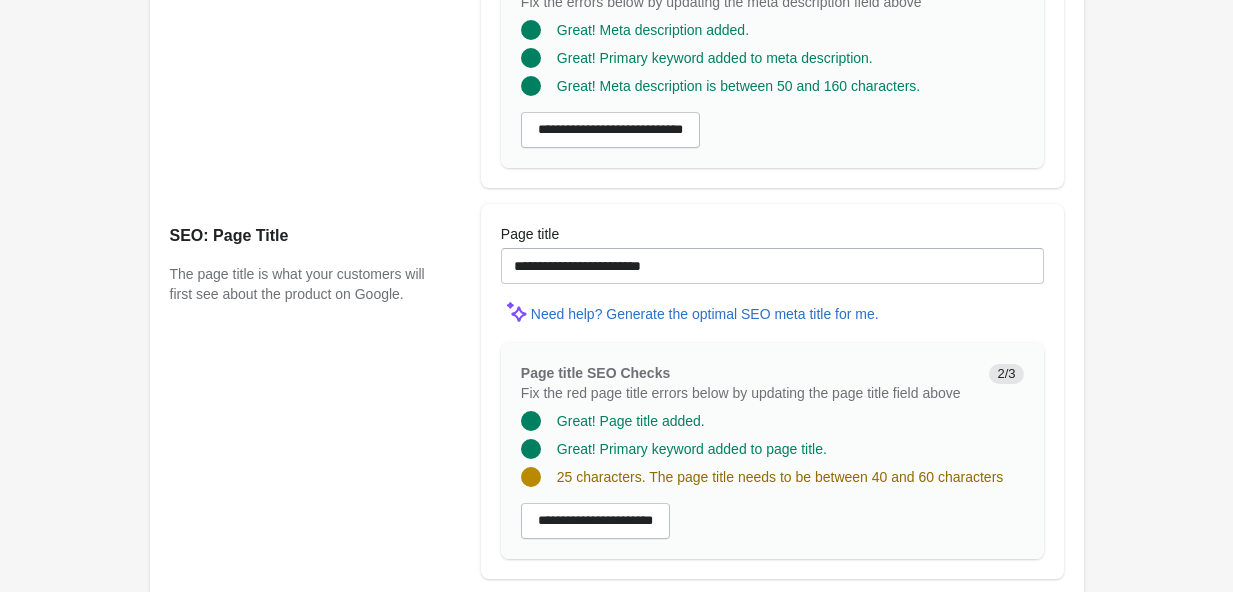 scroll, scrollTop: 1790, scrollLeft: 0, axis: vertical 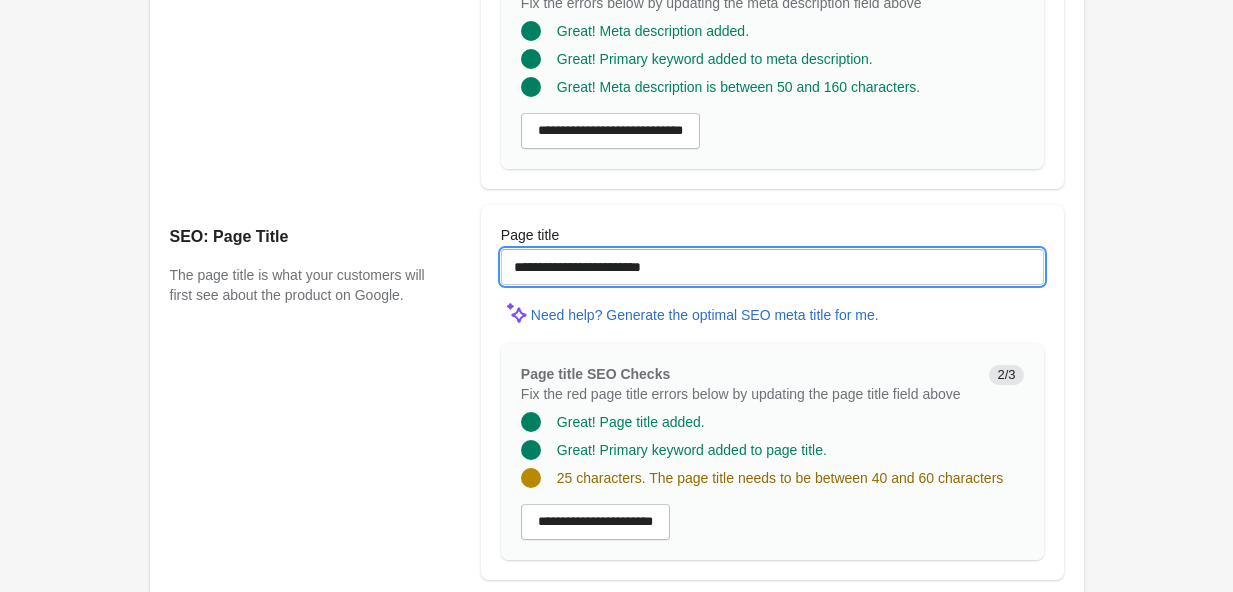 click on "**********" at bounding box center [772, 267] 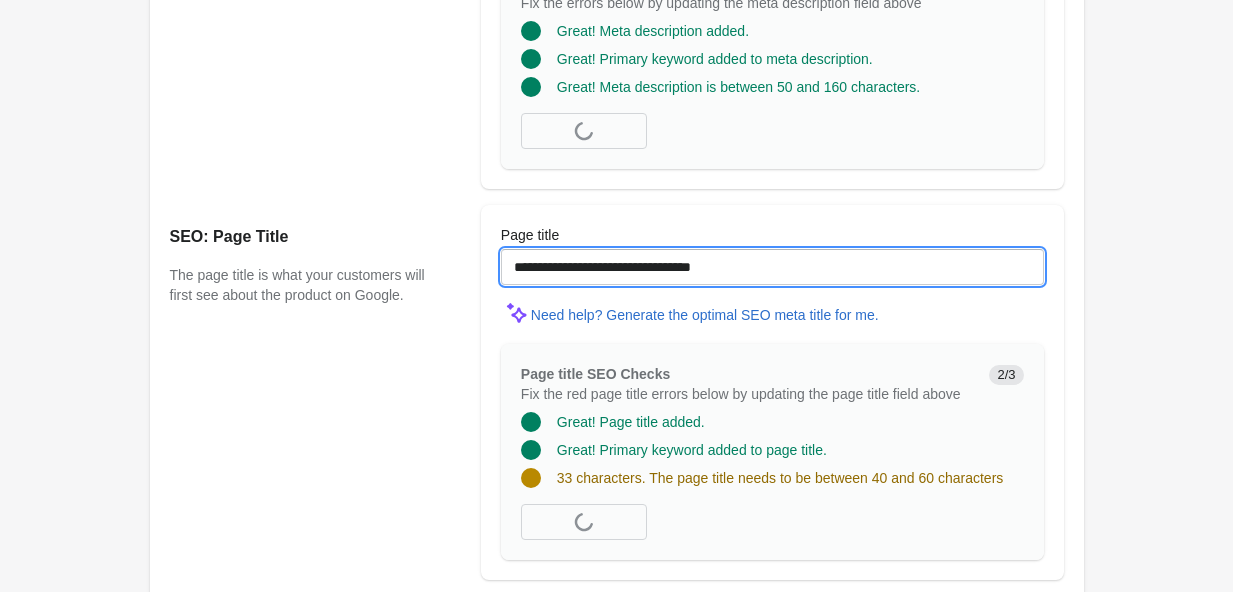 click on "**********" at bounding box center (0, 0) 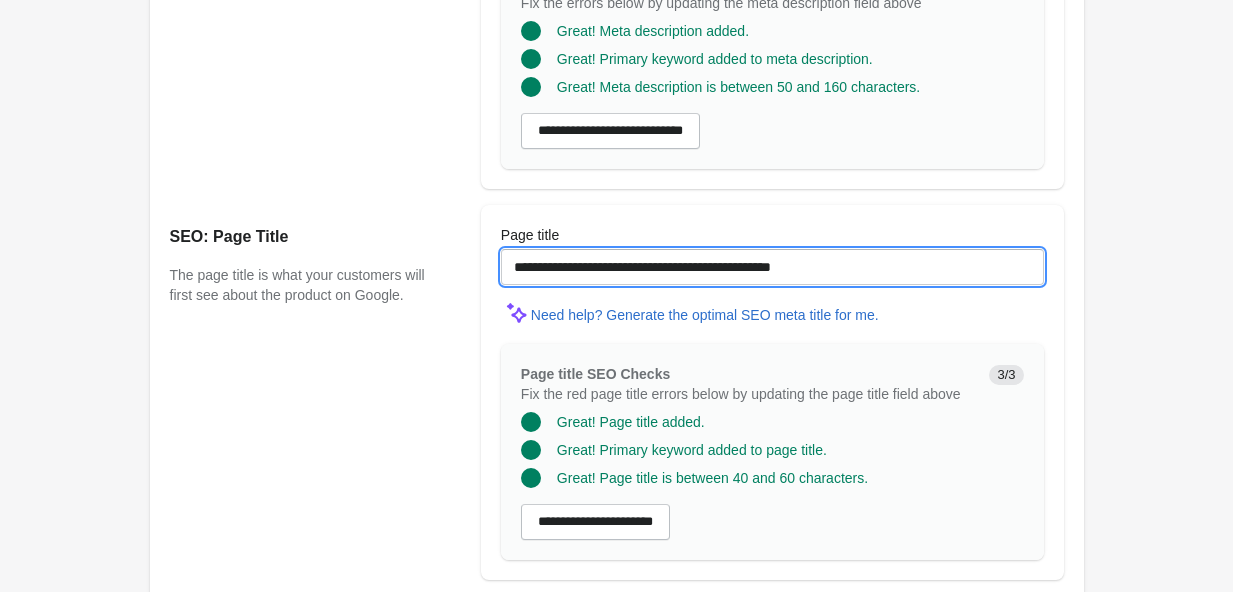 click on "**********" at bounding box center [772, 267] 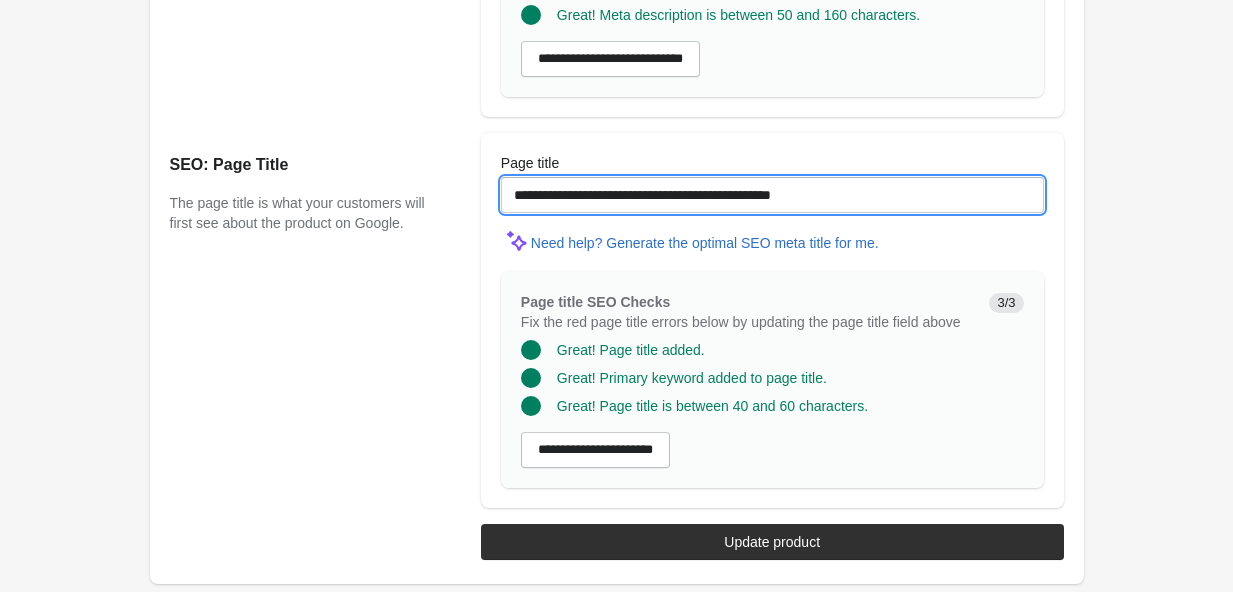 scroll, scrollTop: 1918, scrollLeft: 0, axis: vertical 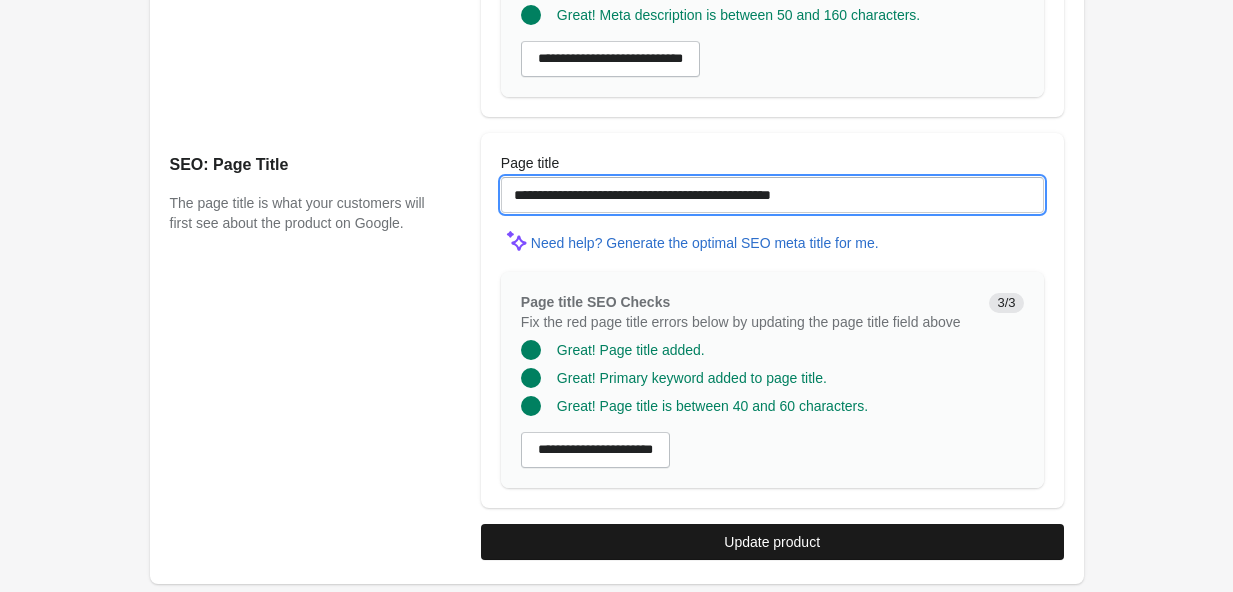 type on "**********" 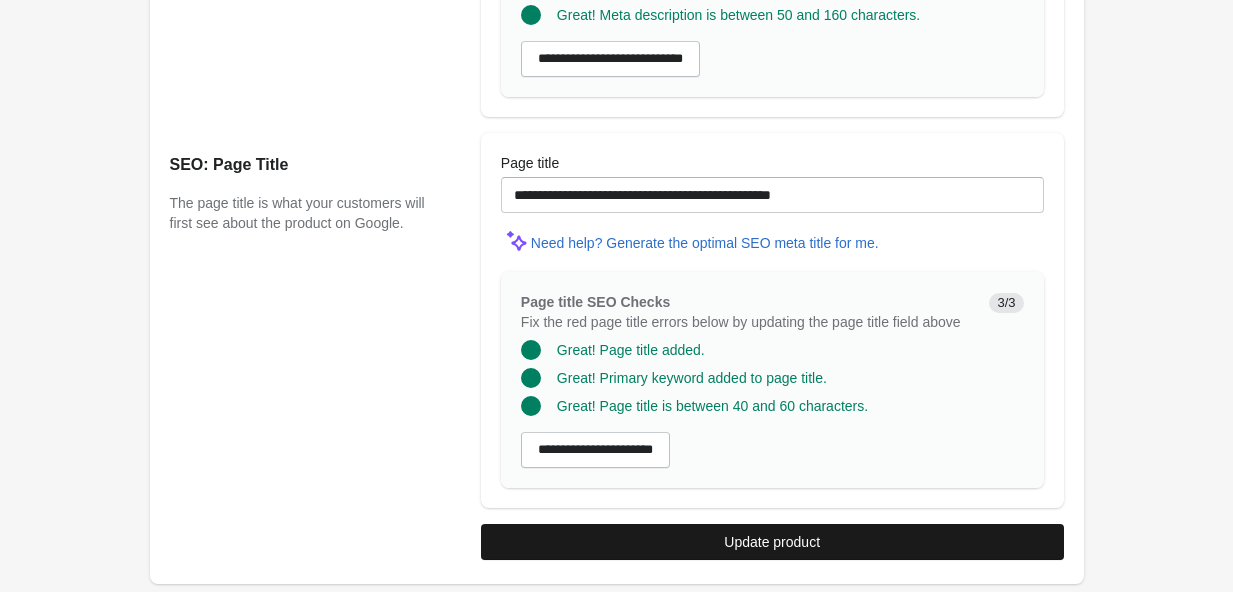 click on "Update product" at bounding box center [772, 542] 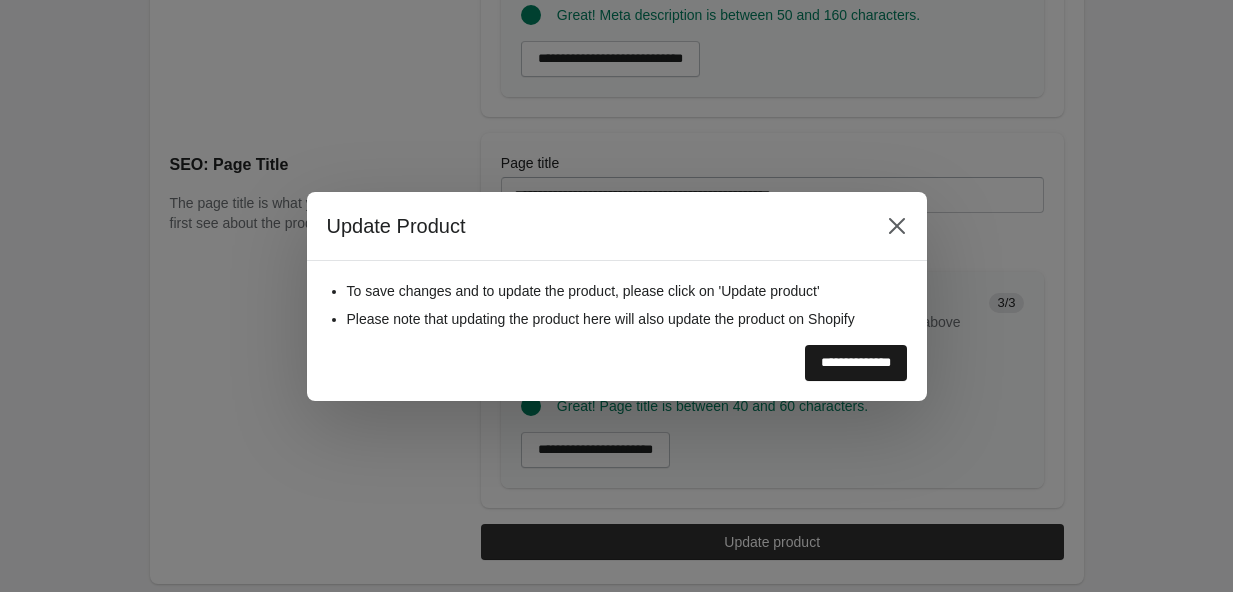 click on "**********" at bounding box center (856, 363) 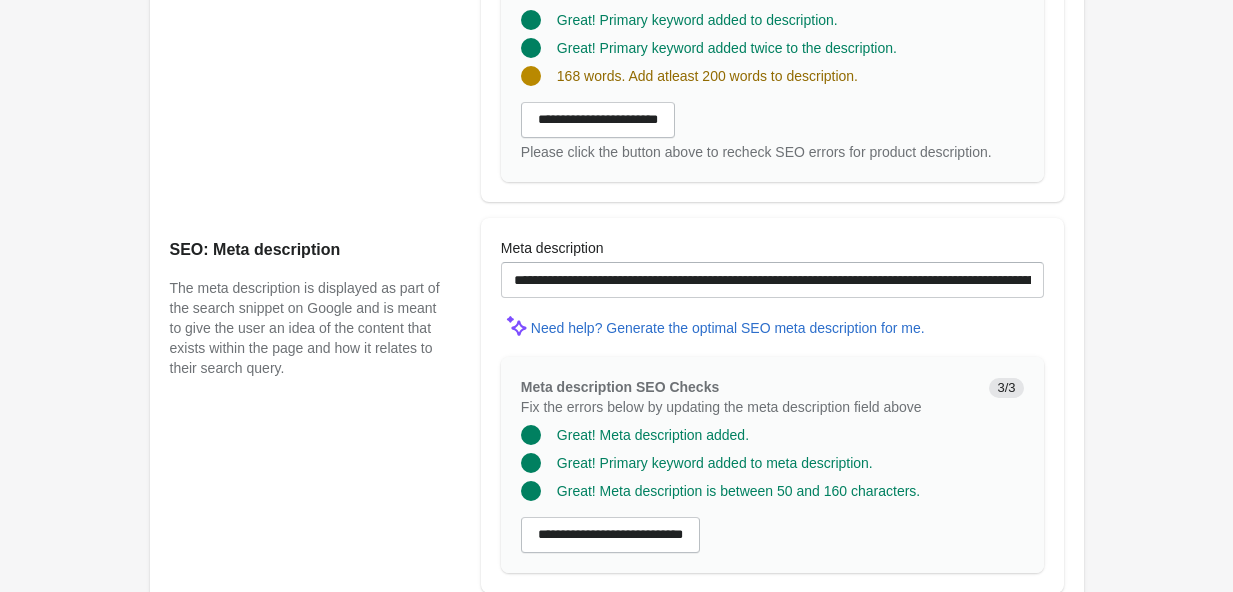 scroll, scrollTop: 0, scrollLeft: 0, axis: both 